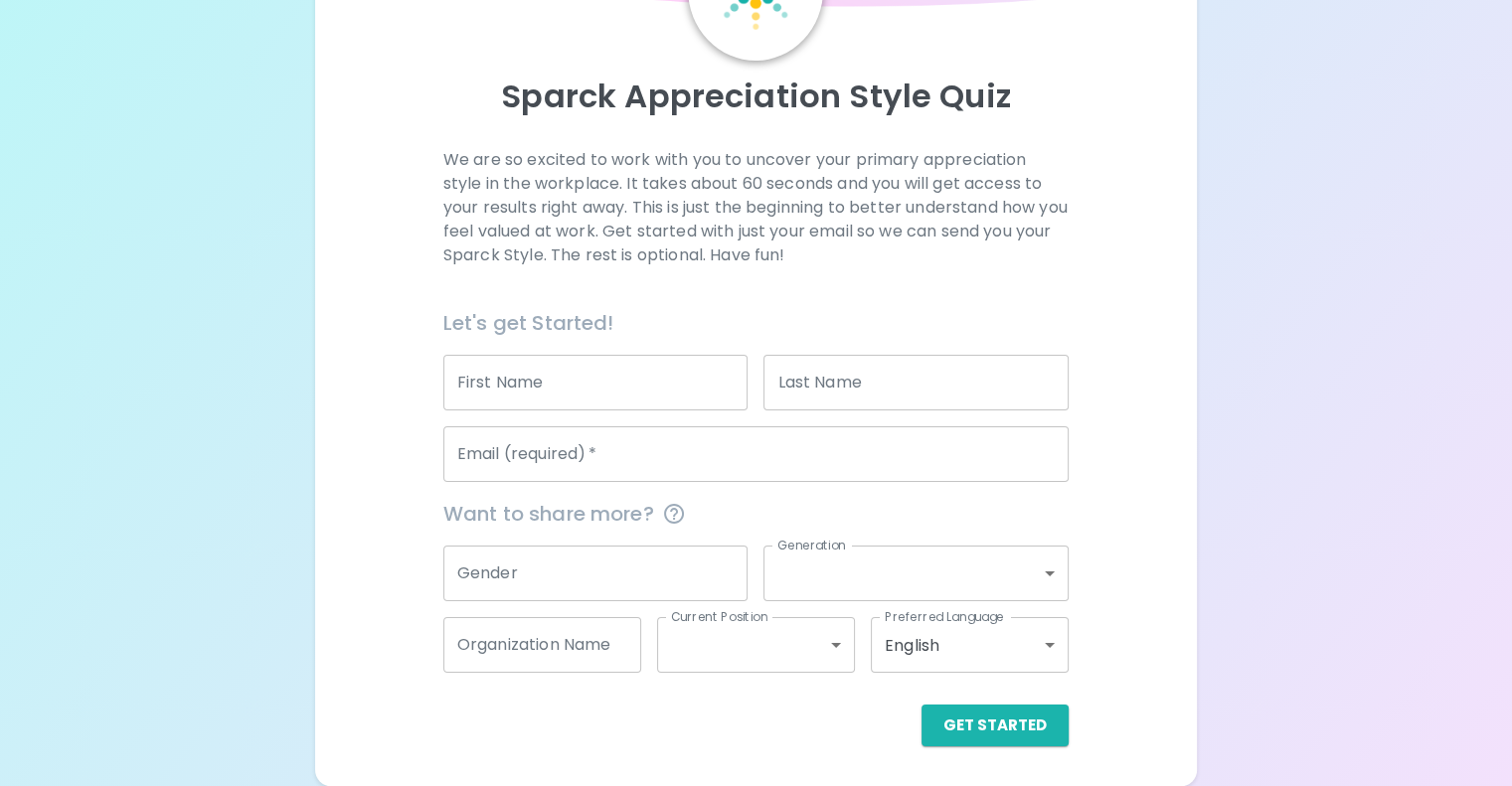 scroll, scrollTop: 207, scrollLeft: 0, axis: vertical 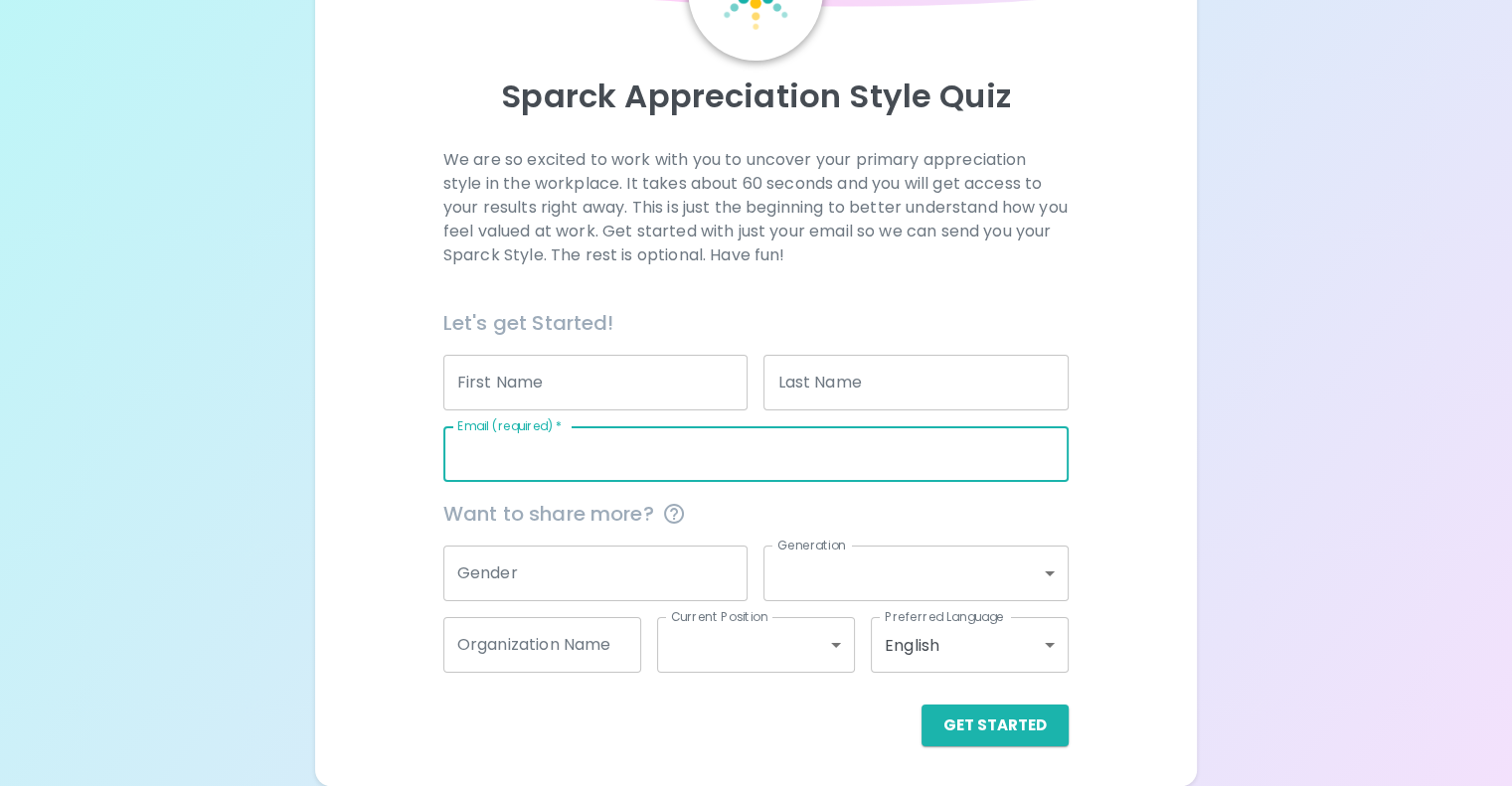 click on "Email (required)   *" at bounding box center (756, 454) 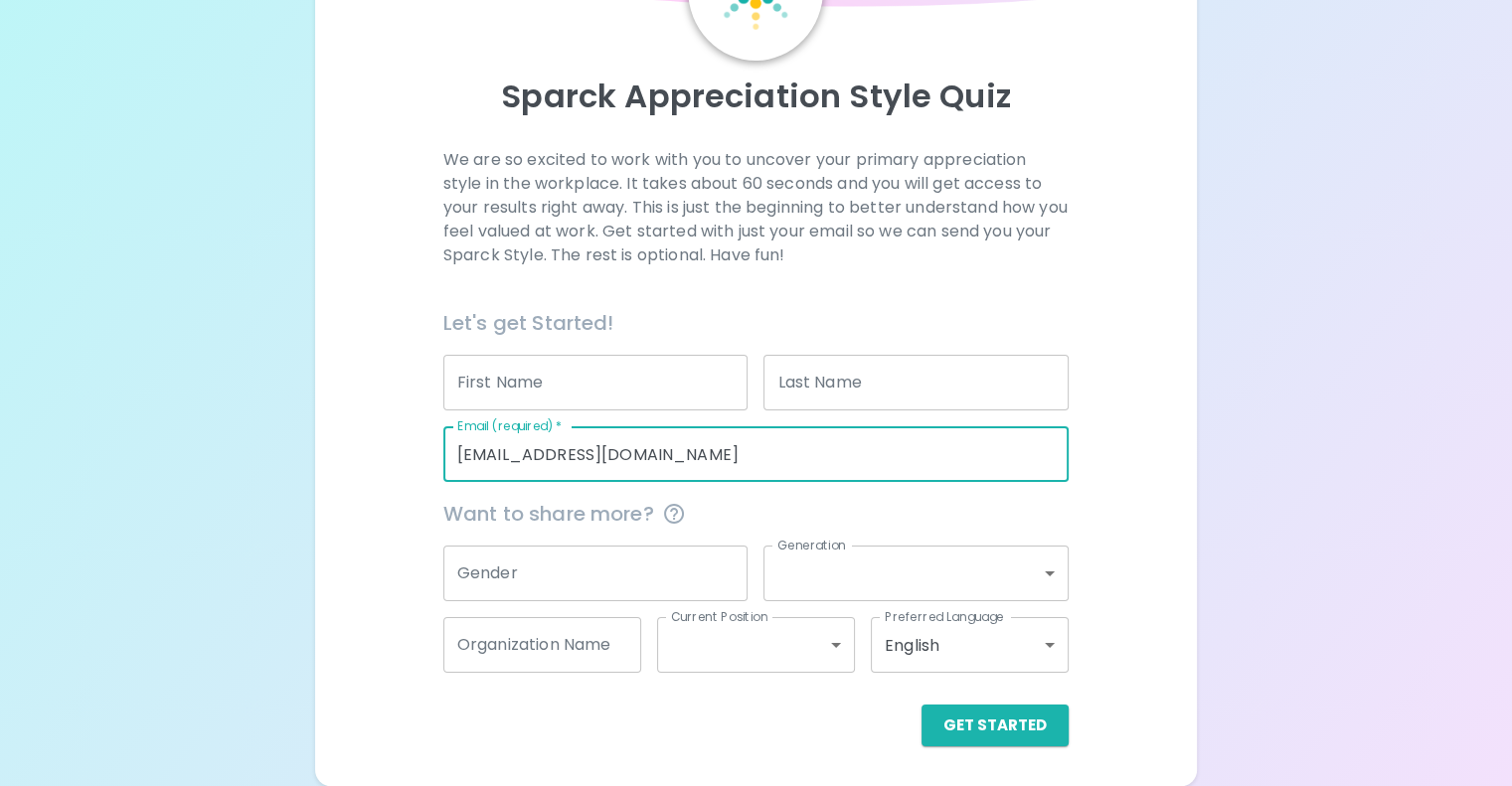 type on "Levi" 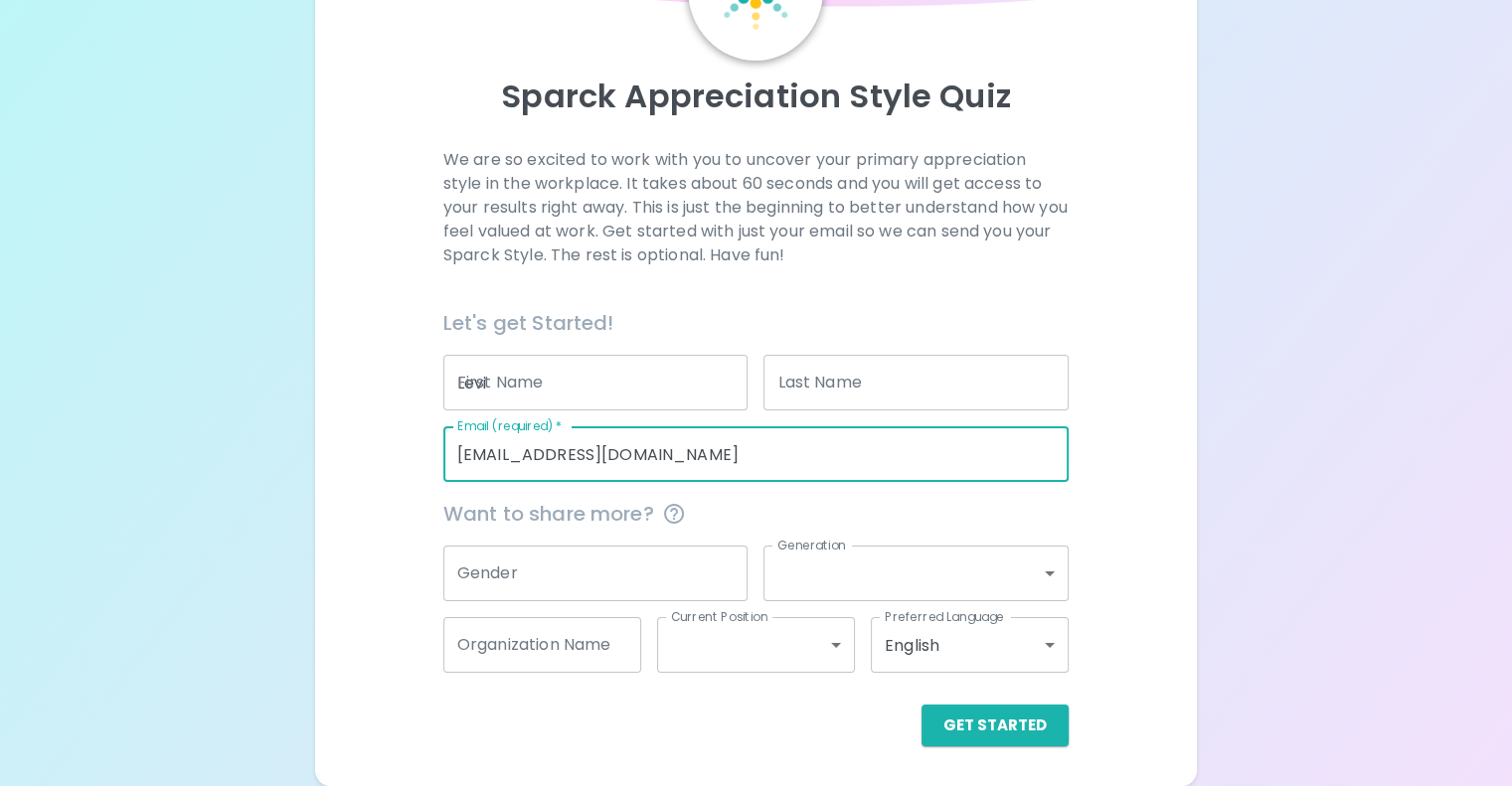 type on "[PERSON_NAME]" 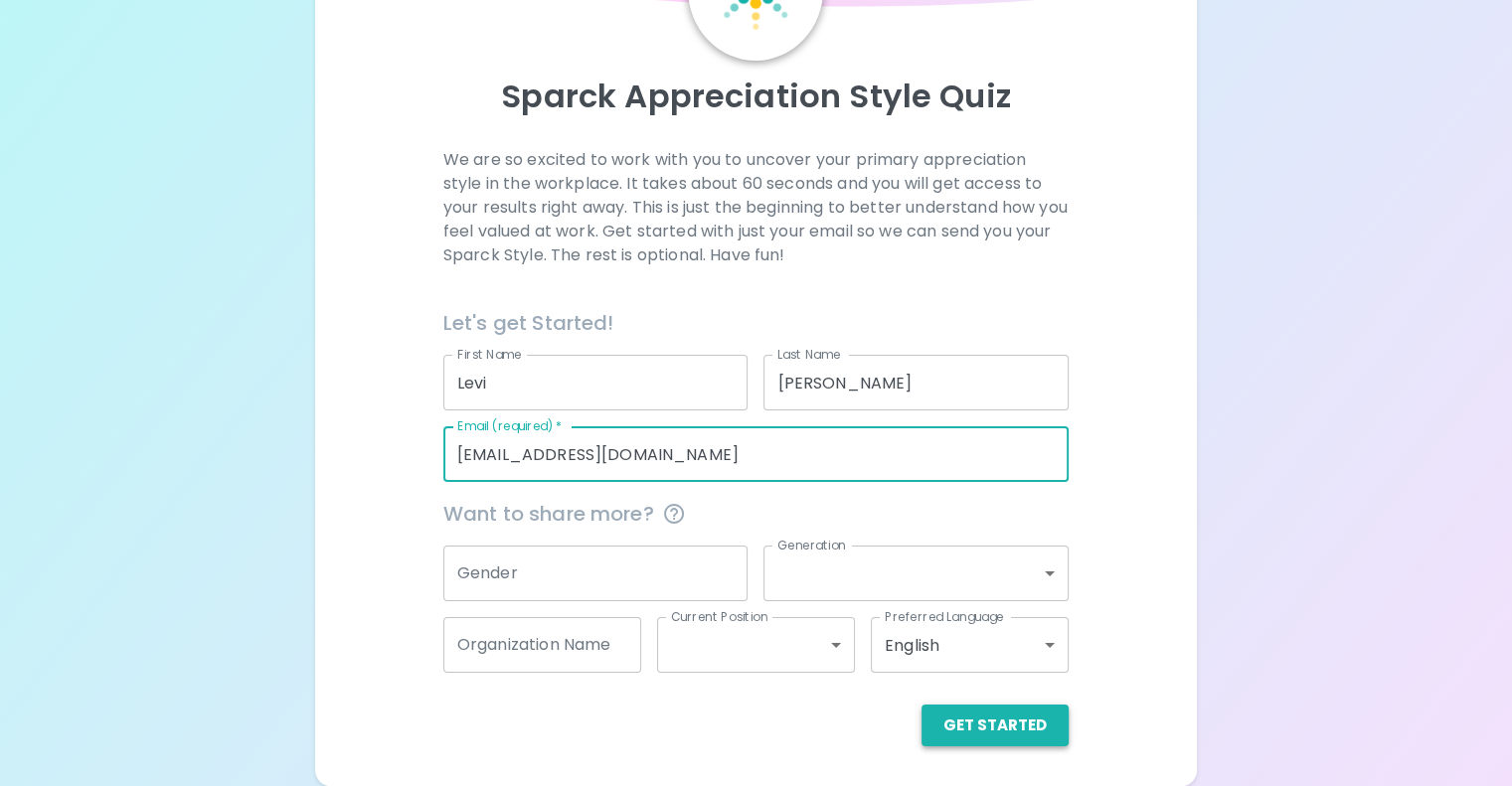 click on "Get Started" at bounding box center (995, 725) 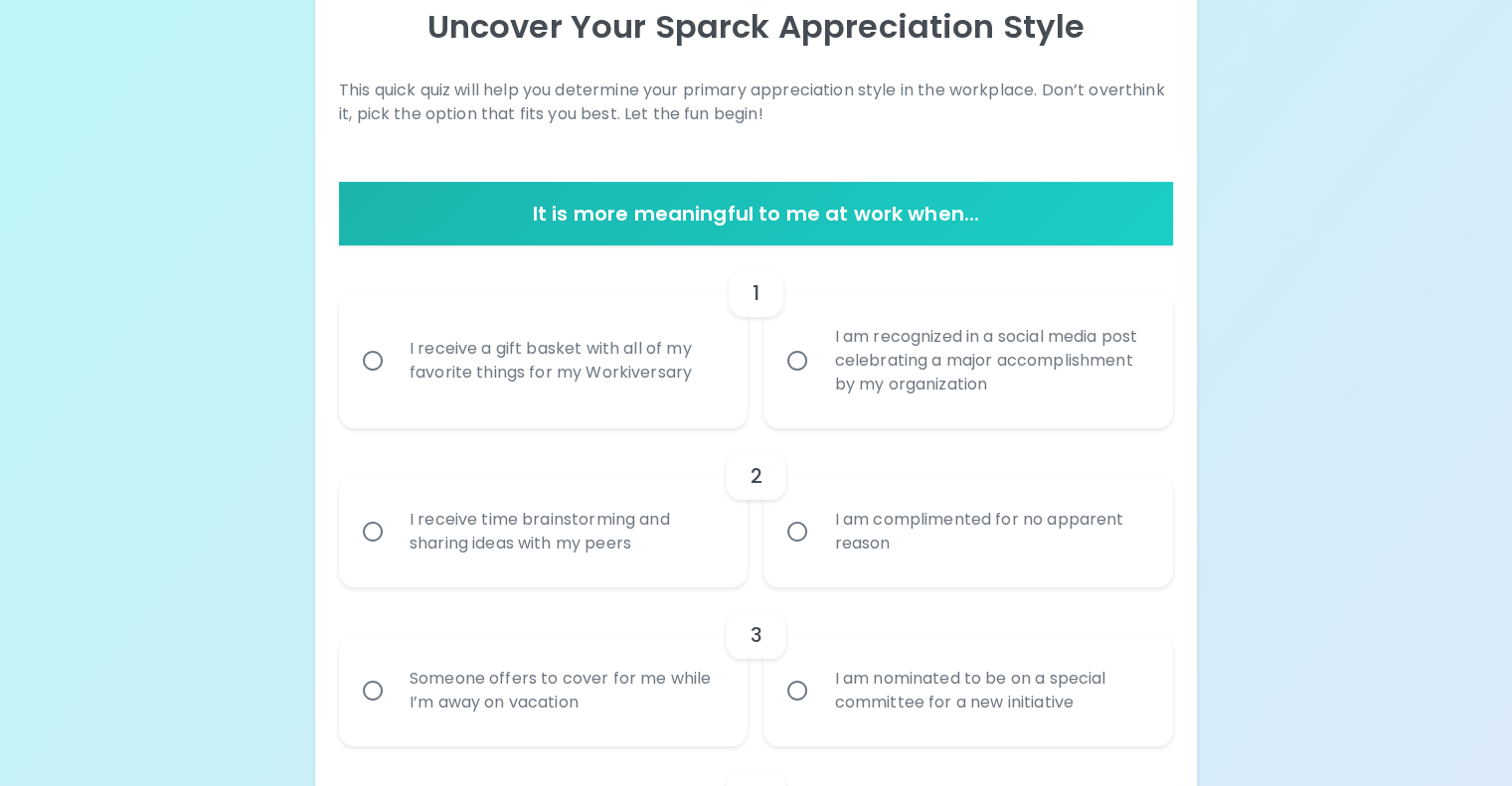 scroll, scrollTop: 232, scrollLeft: 0, axis: vertical 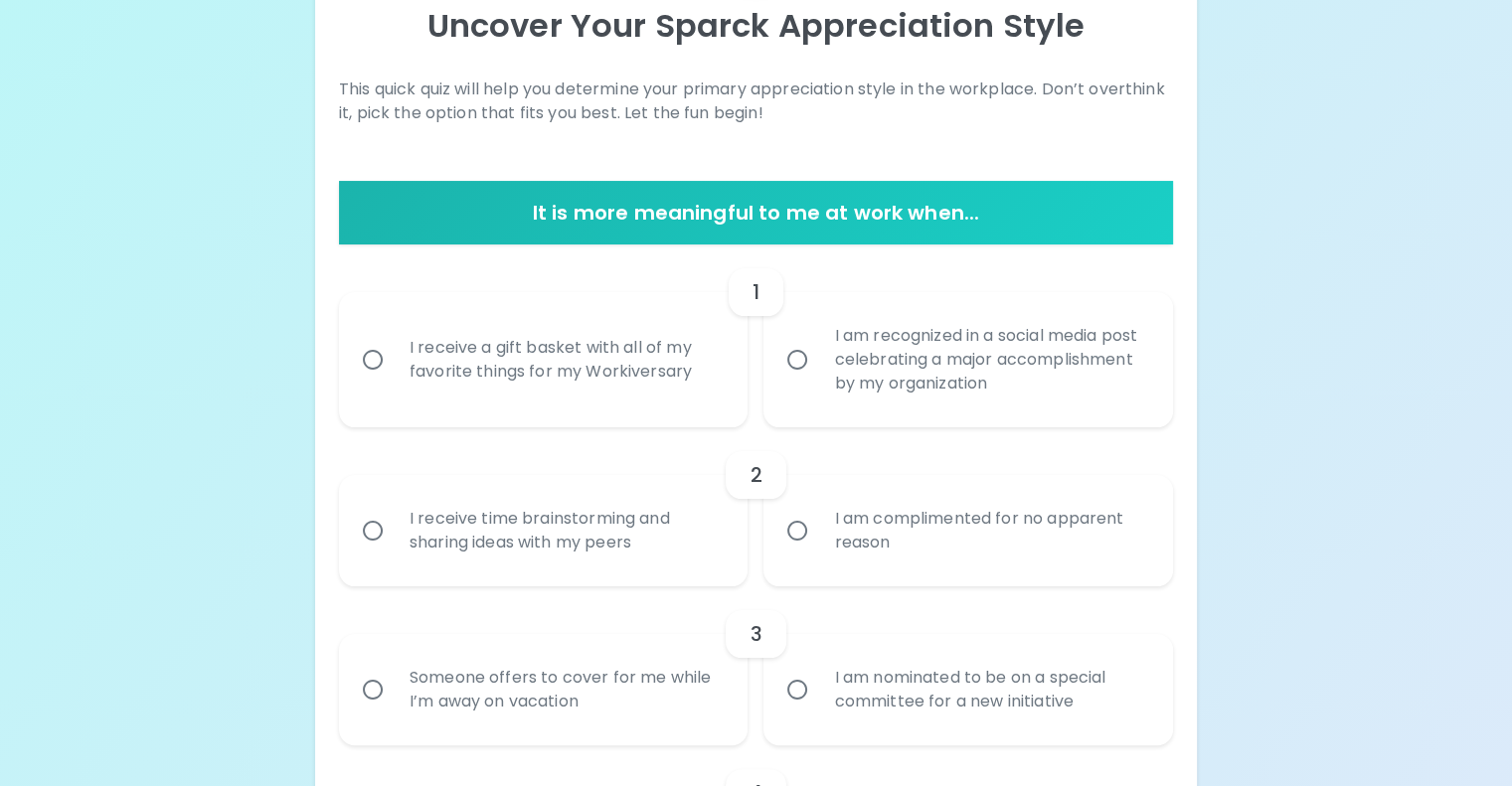 click on "I am recognized in a social media post celebrating a major accomplishment by my organization" at bounding box center (990, 360) 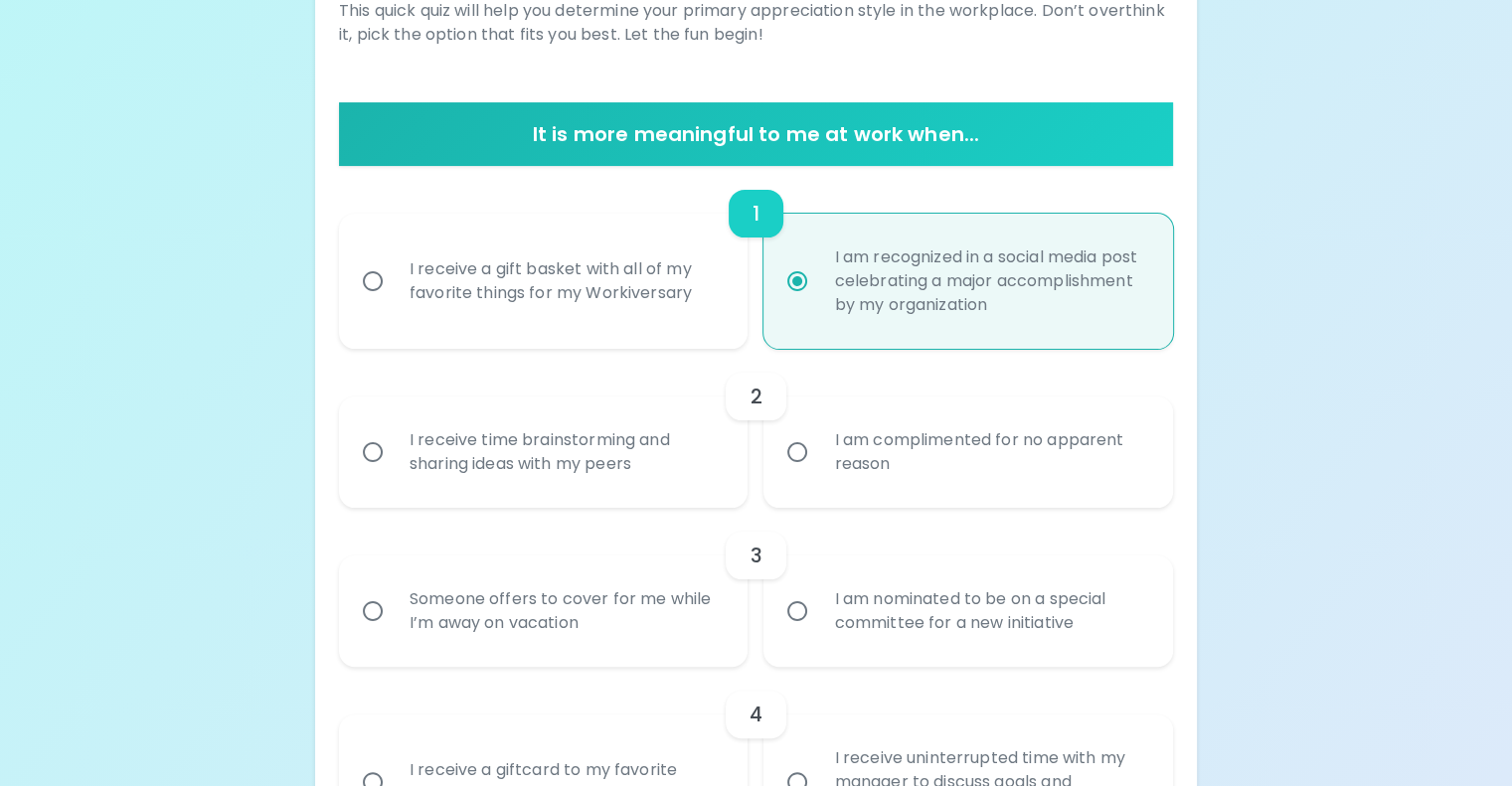 scroll, scrollTop: 391, scrollLeft: 0, axis: vertical 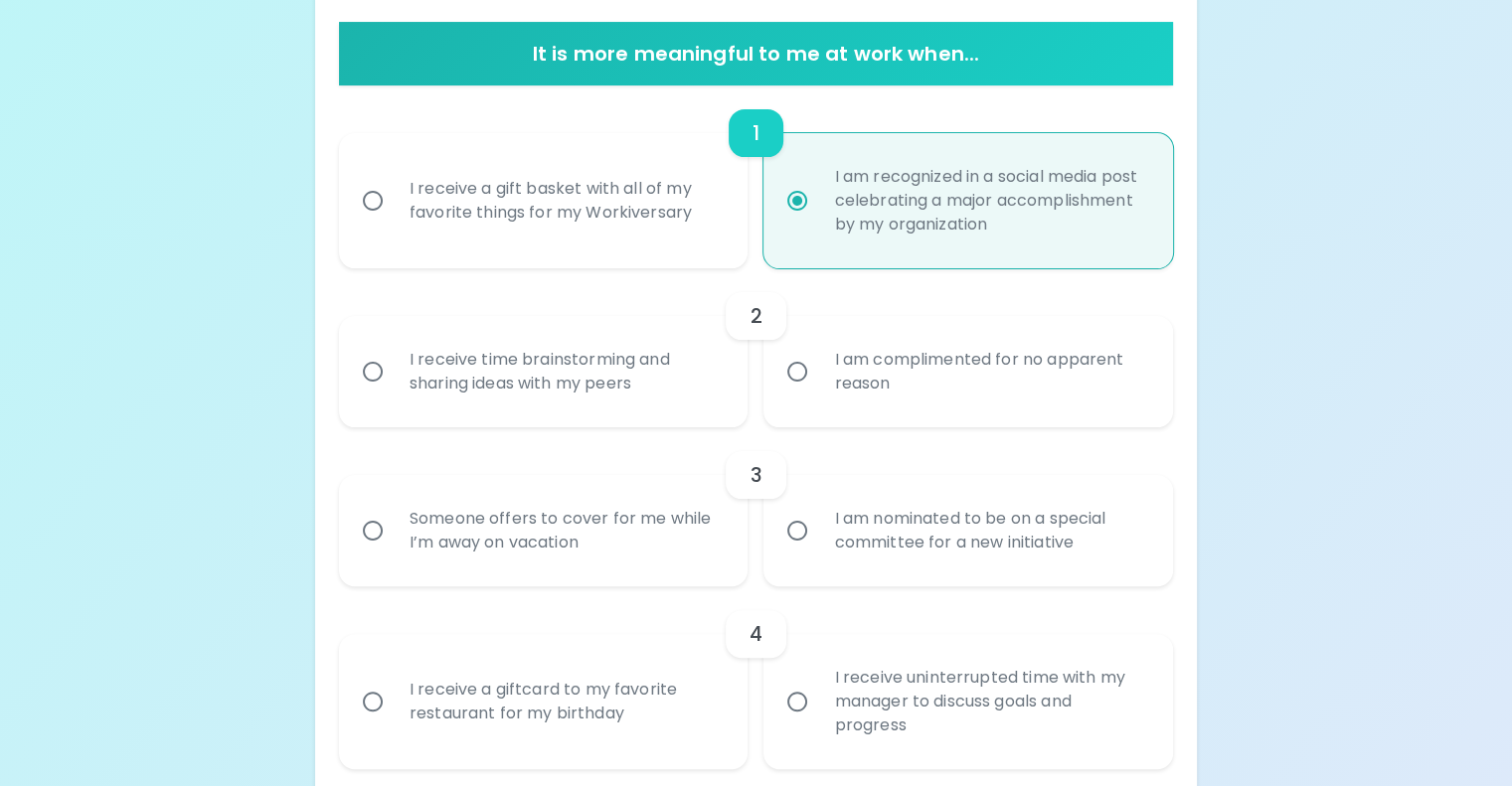 click on "I am complimented for no apparent reason" at bounding box center (990, 372) 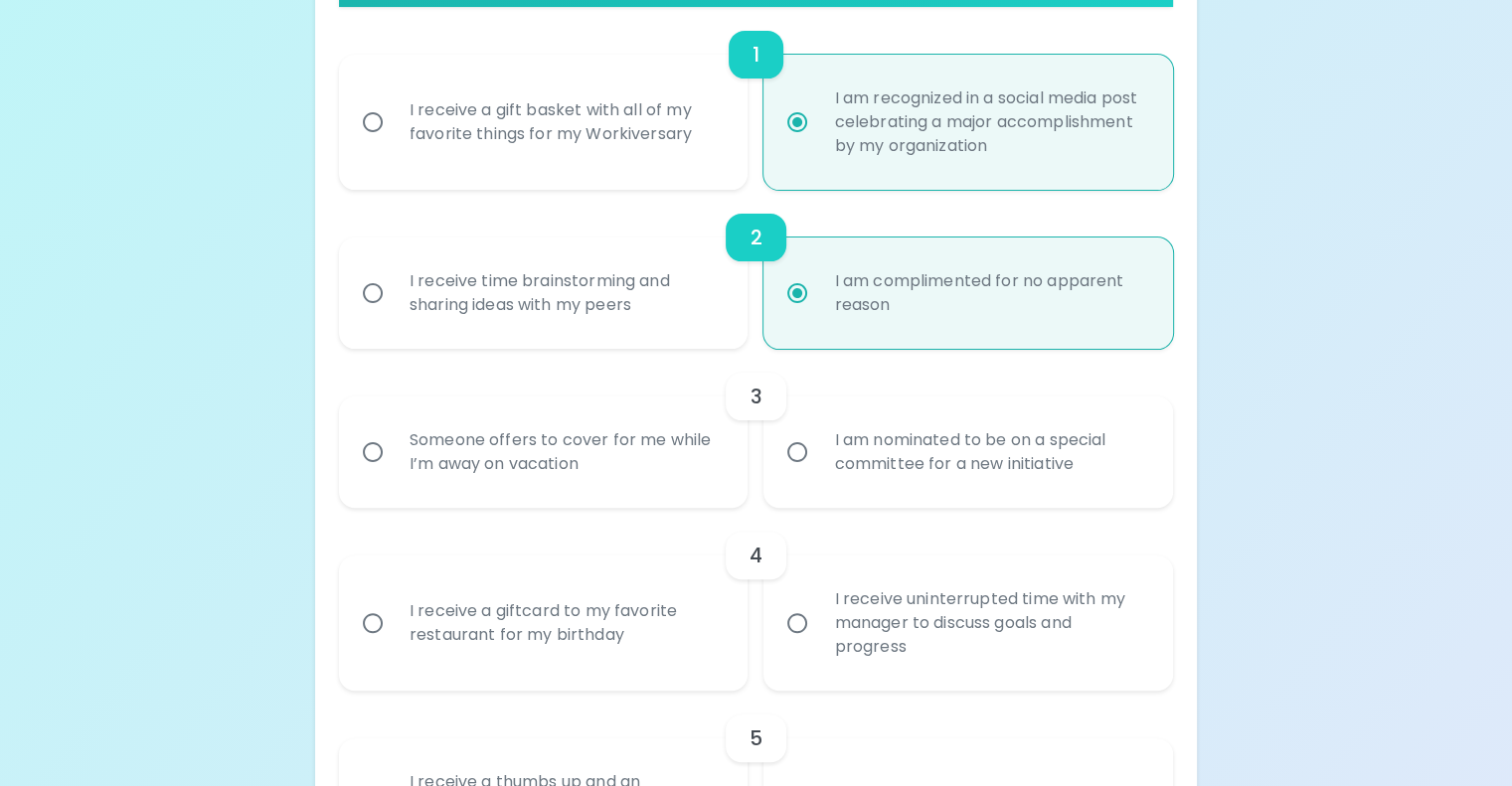 scroll, scrollTop: 550, scrollLeft: 0, axis: vertical 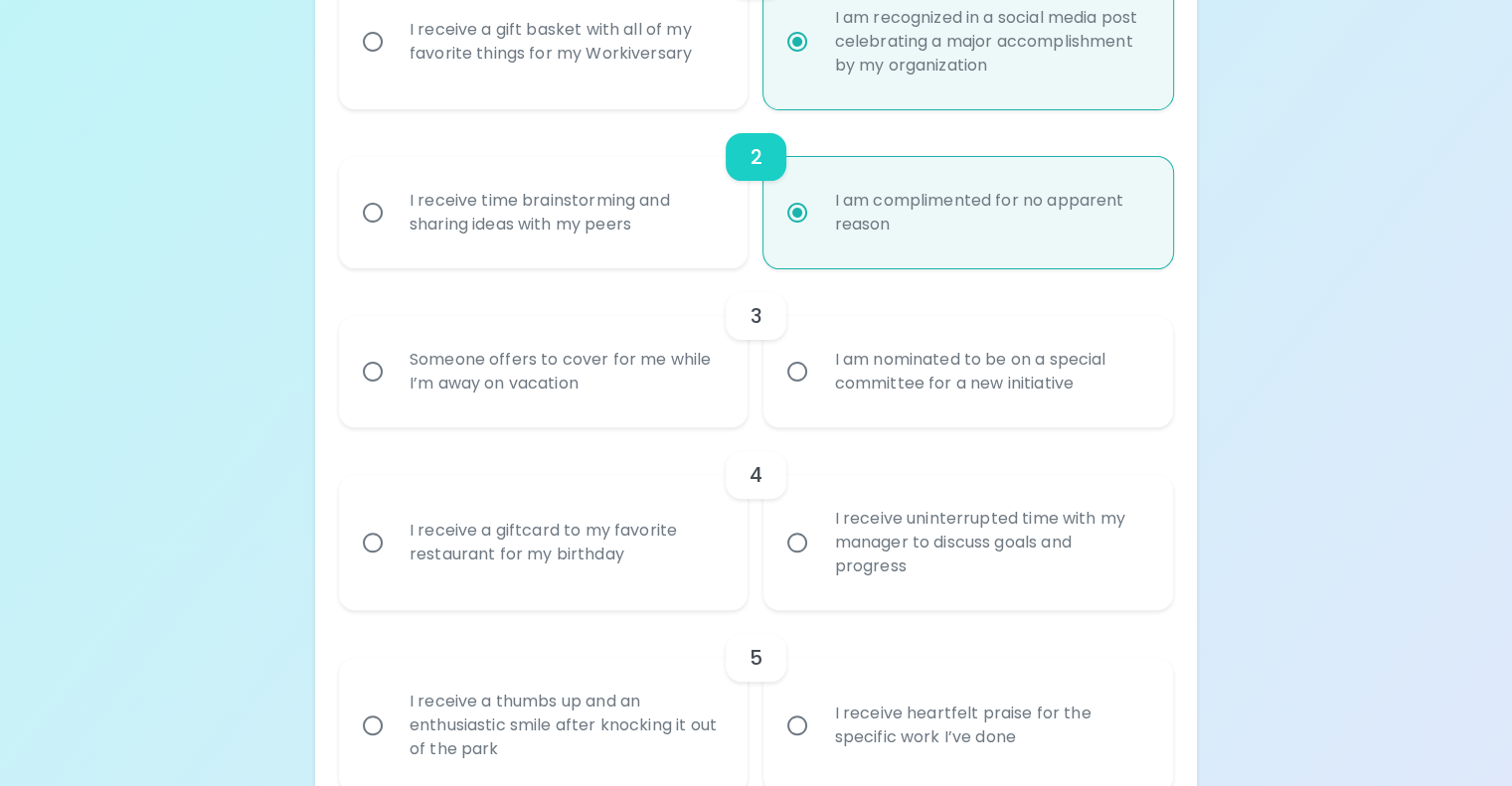 radio on "true" 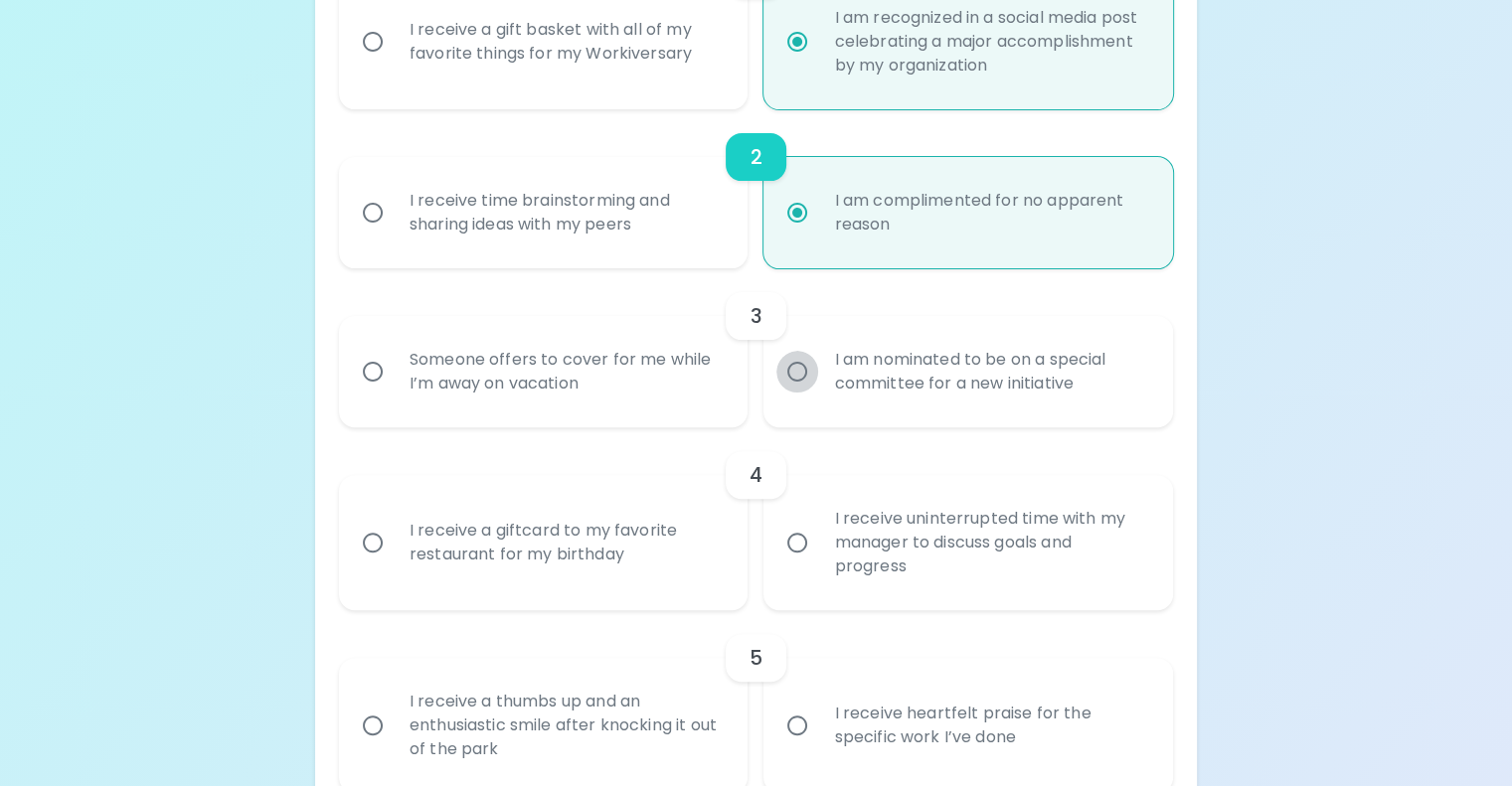 click on "I am nominated to be on a special committee for a new initiative" at bounding box center [797, 372] 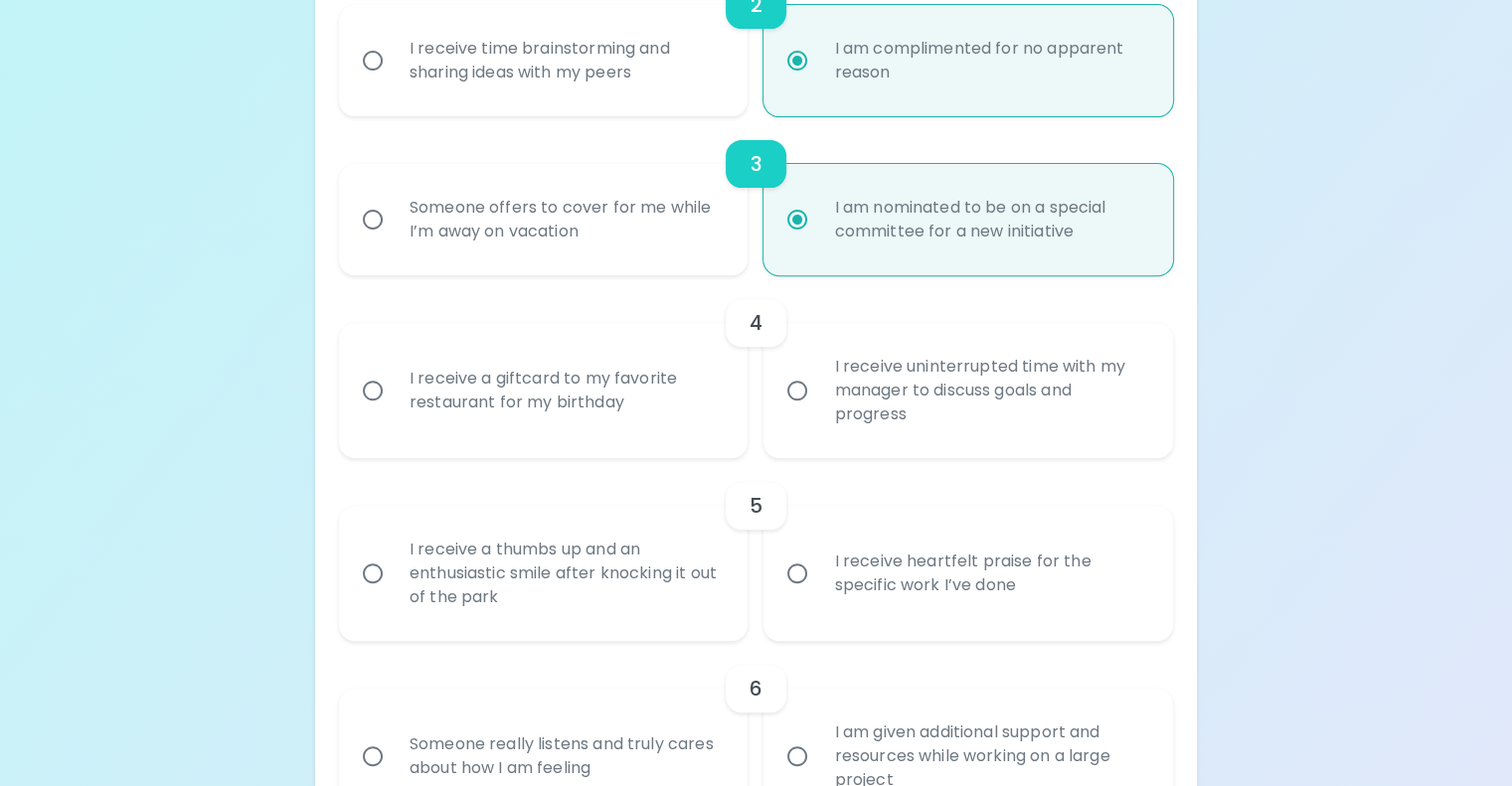 scroll, scrollTop: 708, scrollLeft: 0, axis: vertical 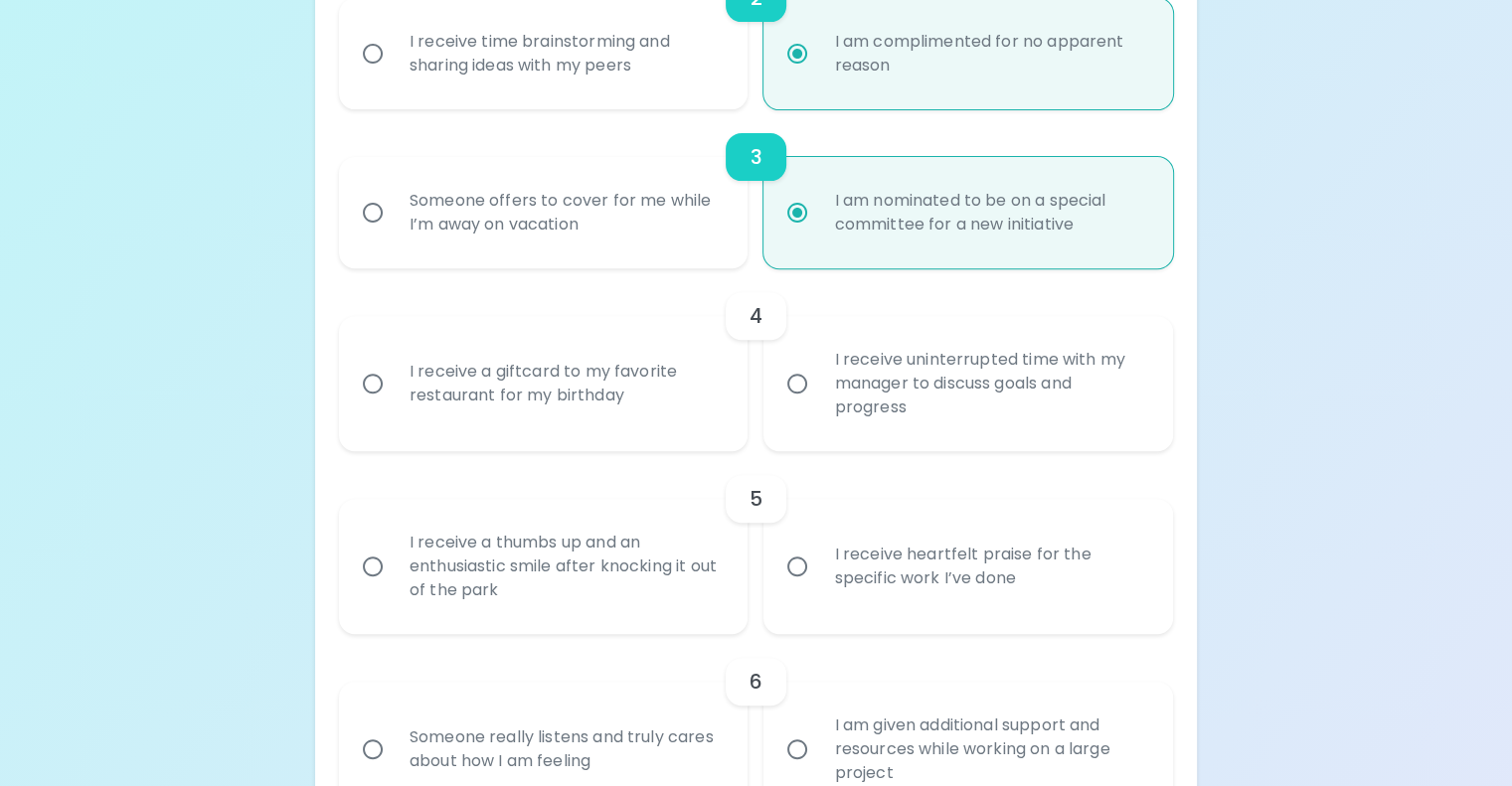 radio on "true" 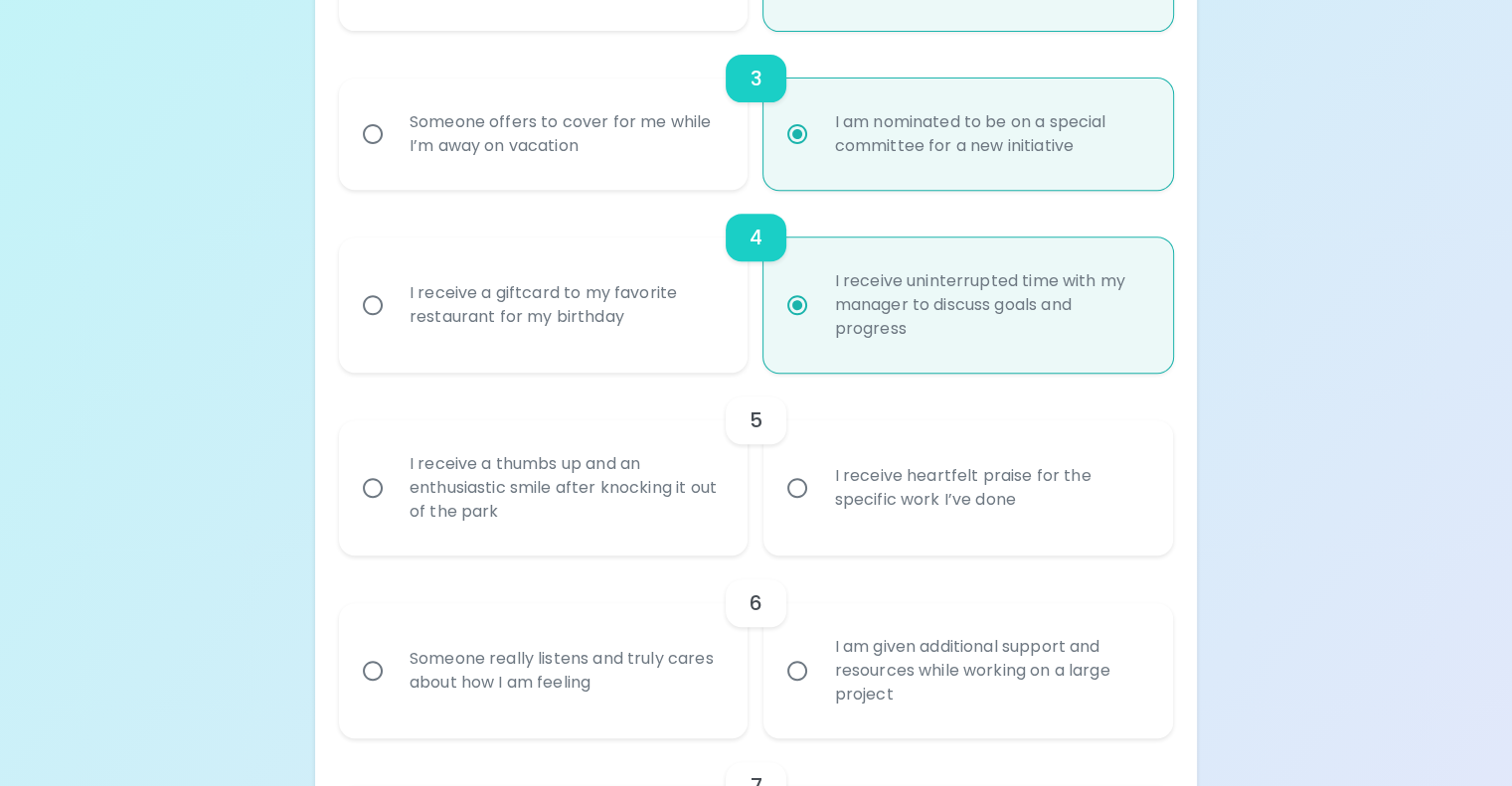 scroll, scrollTop: 867, scrollLeft: 0, axis: vertical 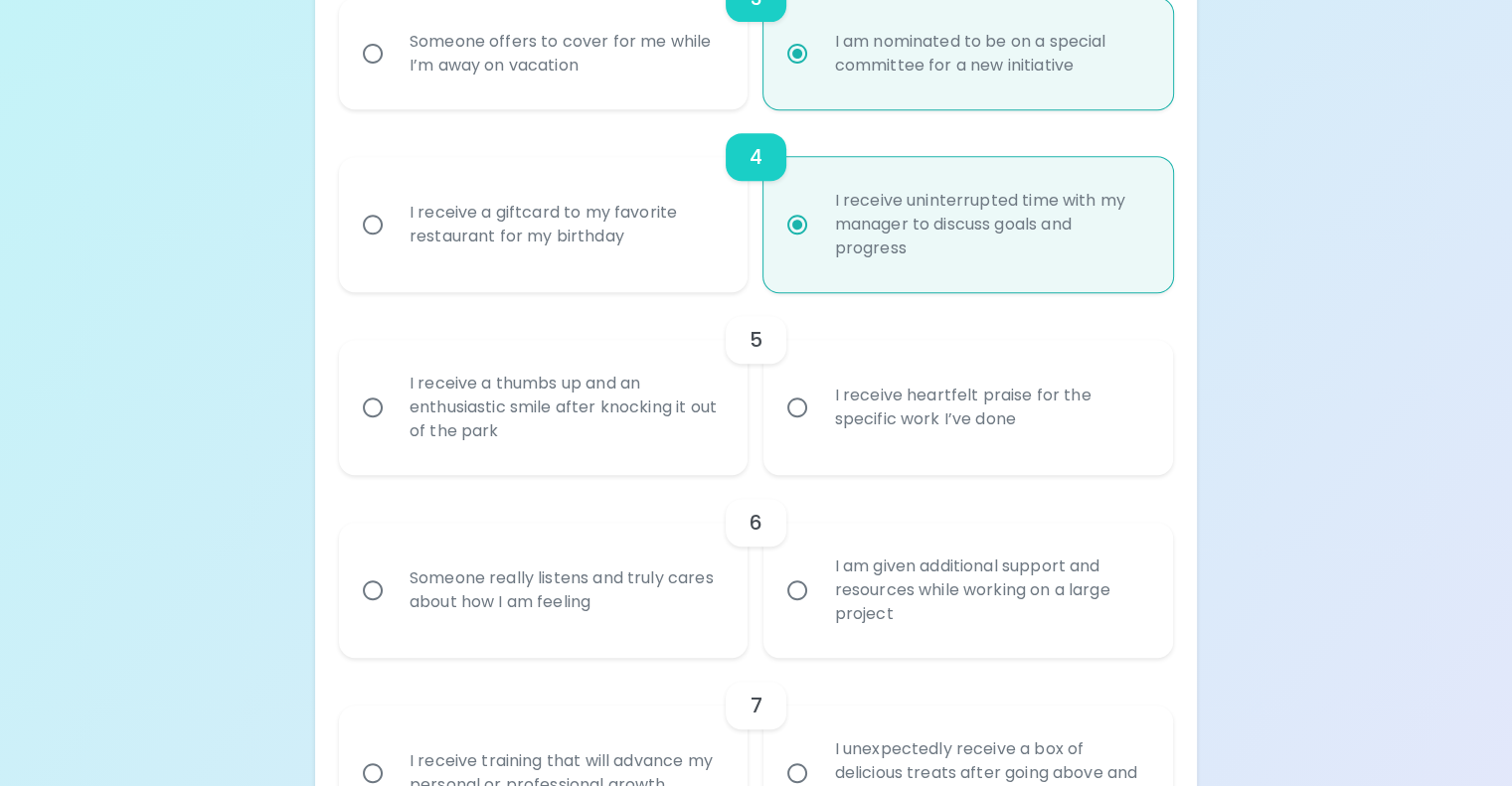 radio on "true" 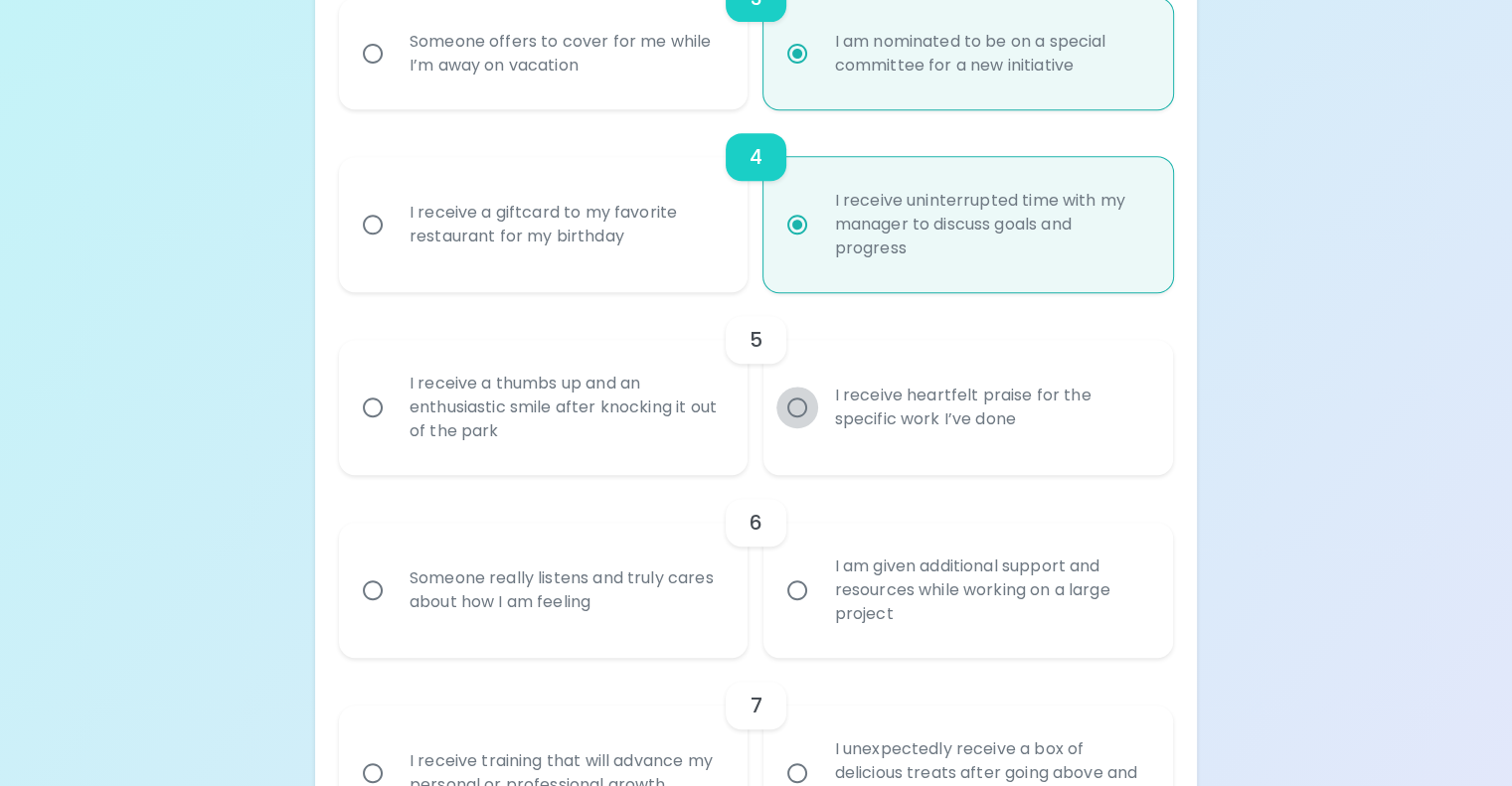 click on "I receive heartfelt praise for the specific work I’ve done" at bounding box center (797, 407) 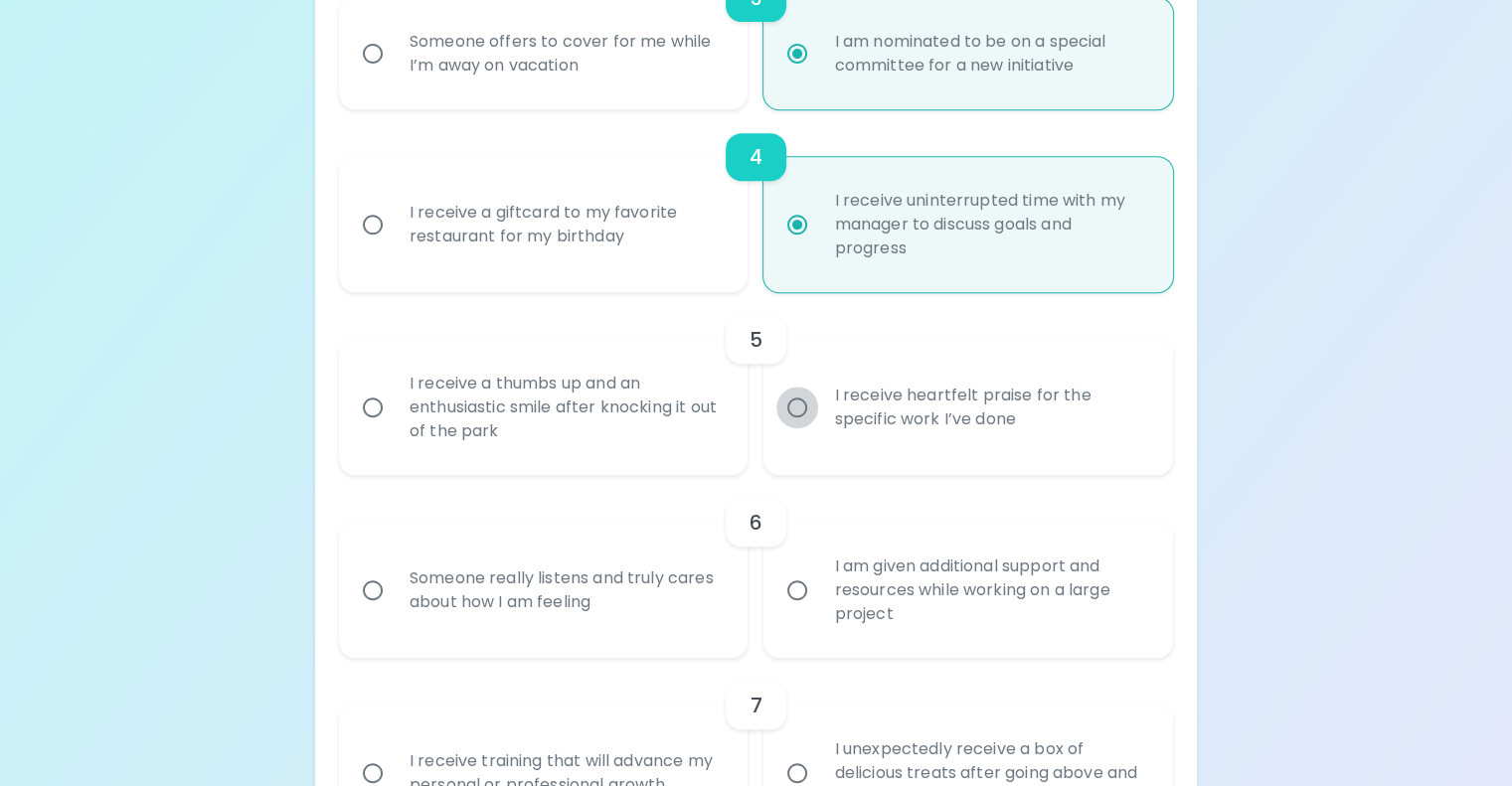 radio on "false" 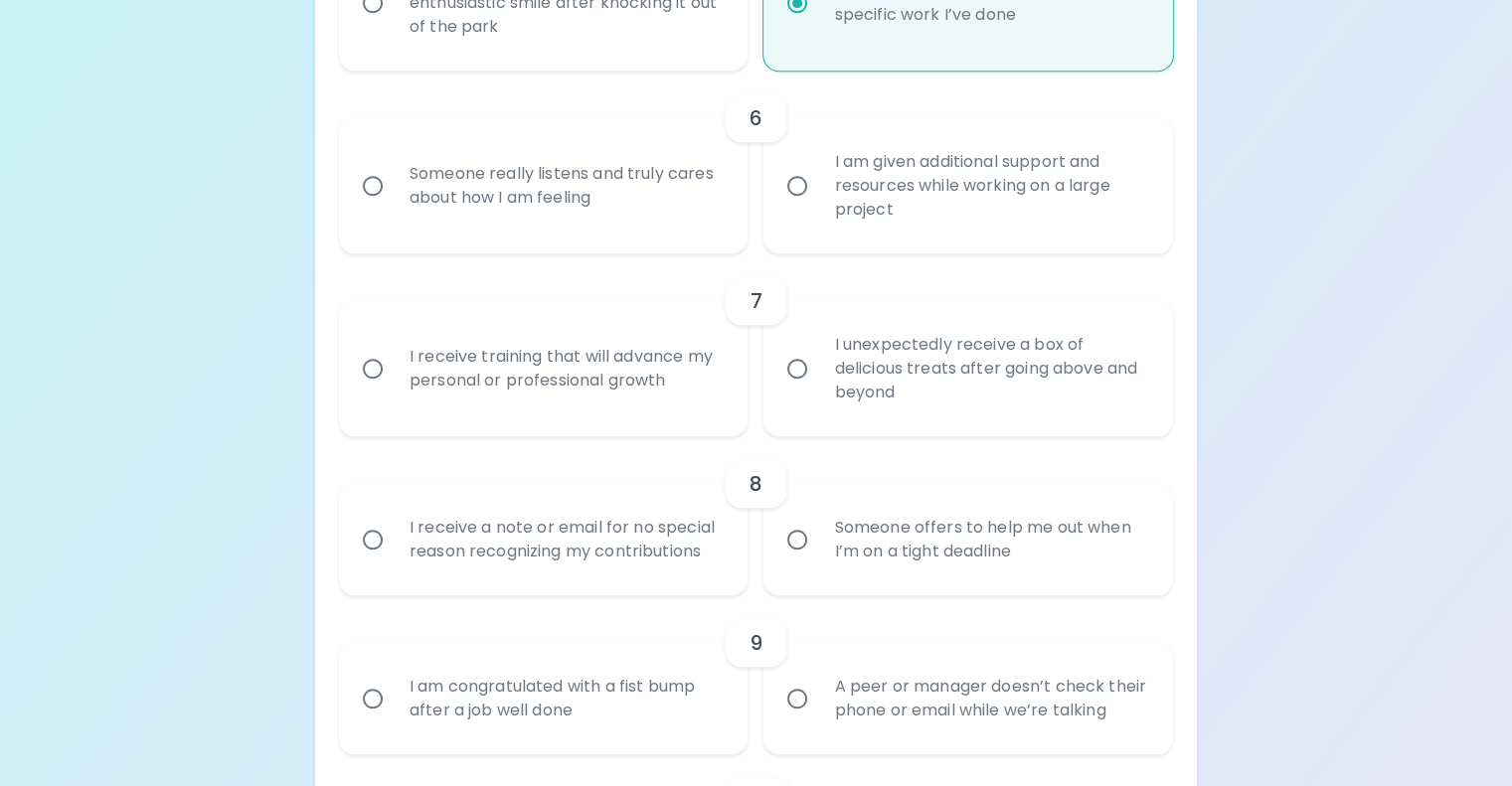 scroll, scrollTop: 1273, scrollLeft: 0, axis: vertical 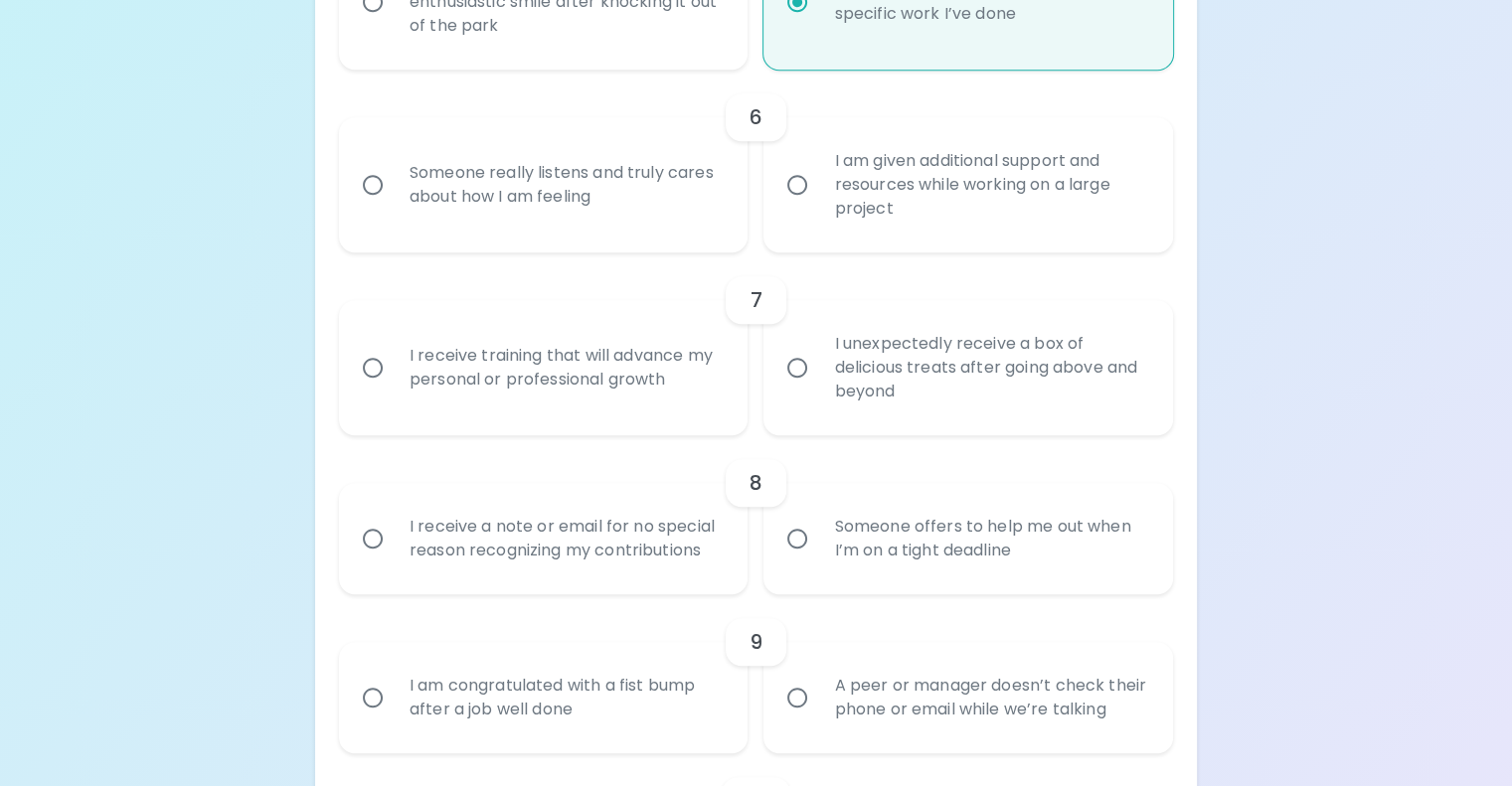 radio on "true" 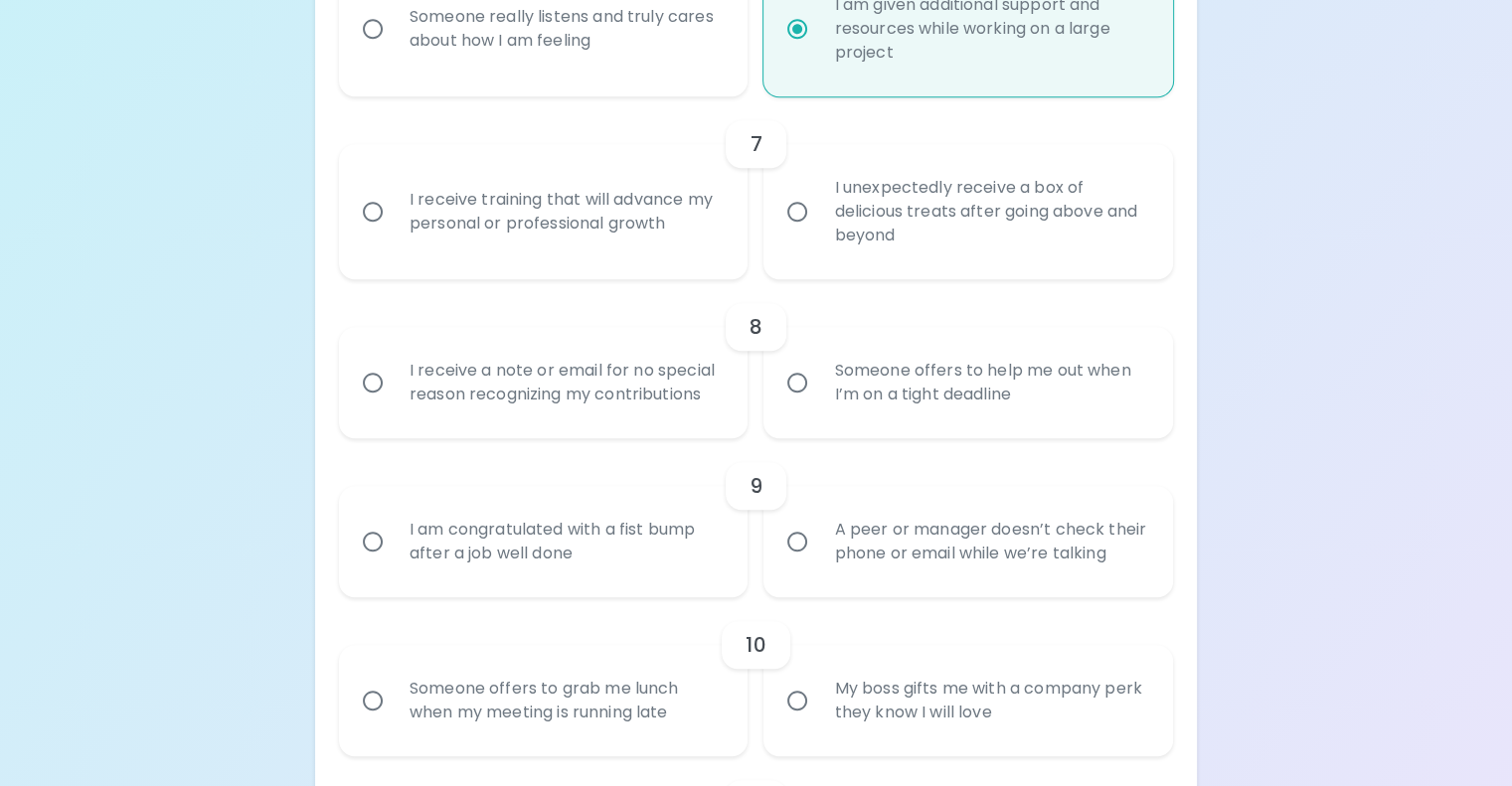 scroll, scrollTop: 1428, scrollLeft: 0, axis: vertical 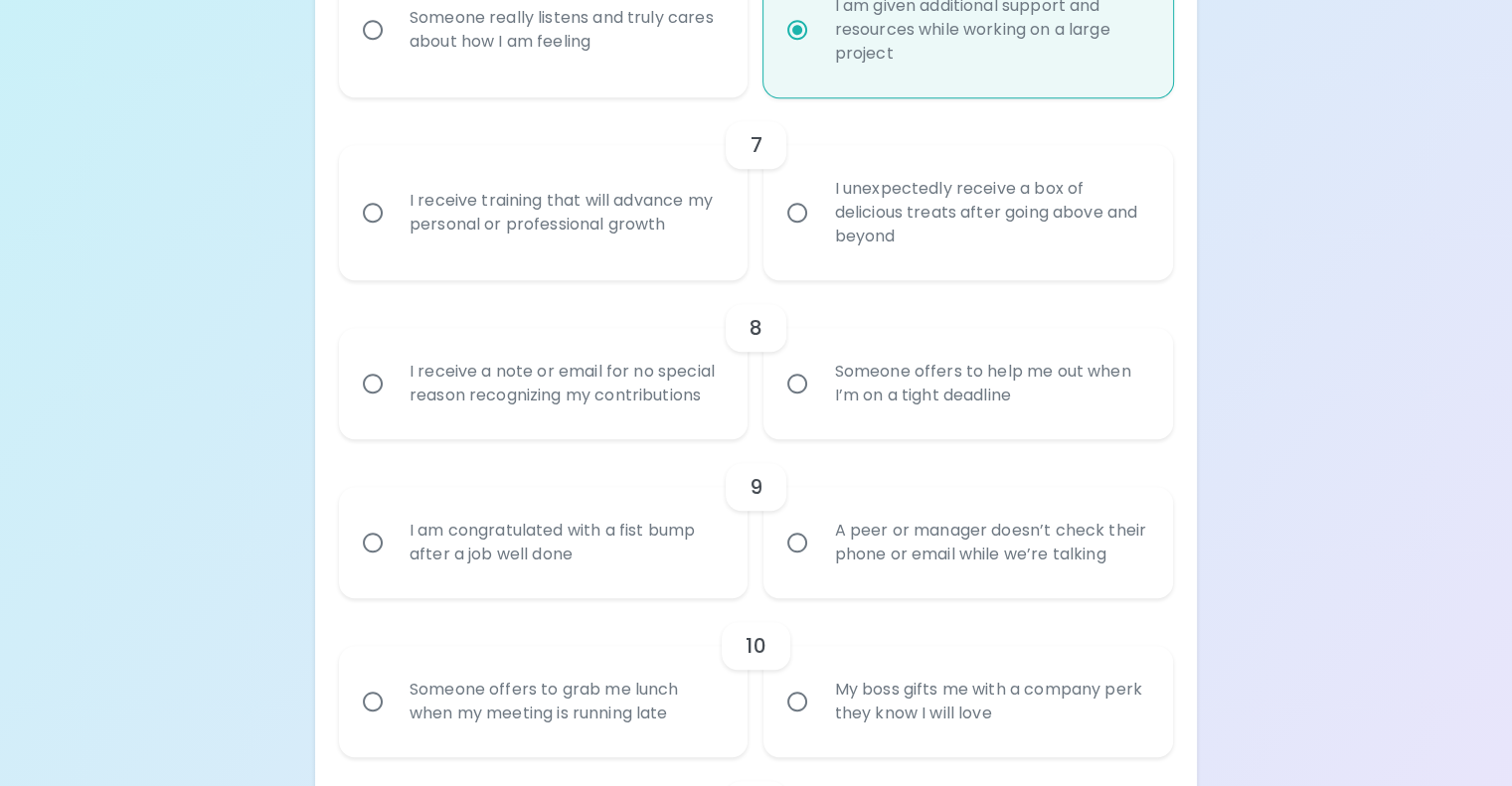 radio on "true" 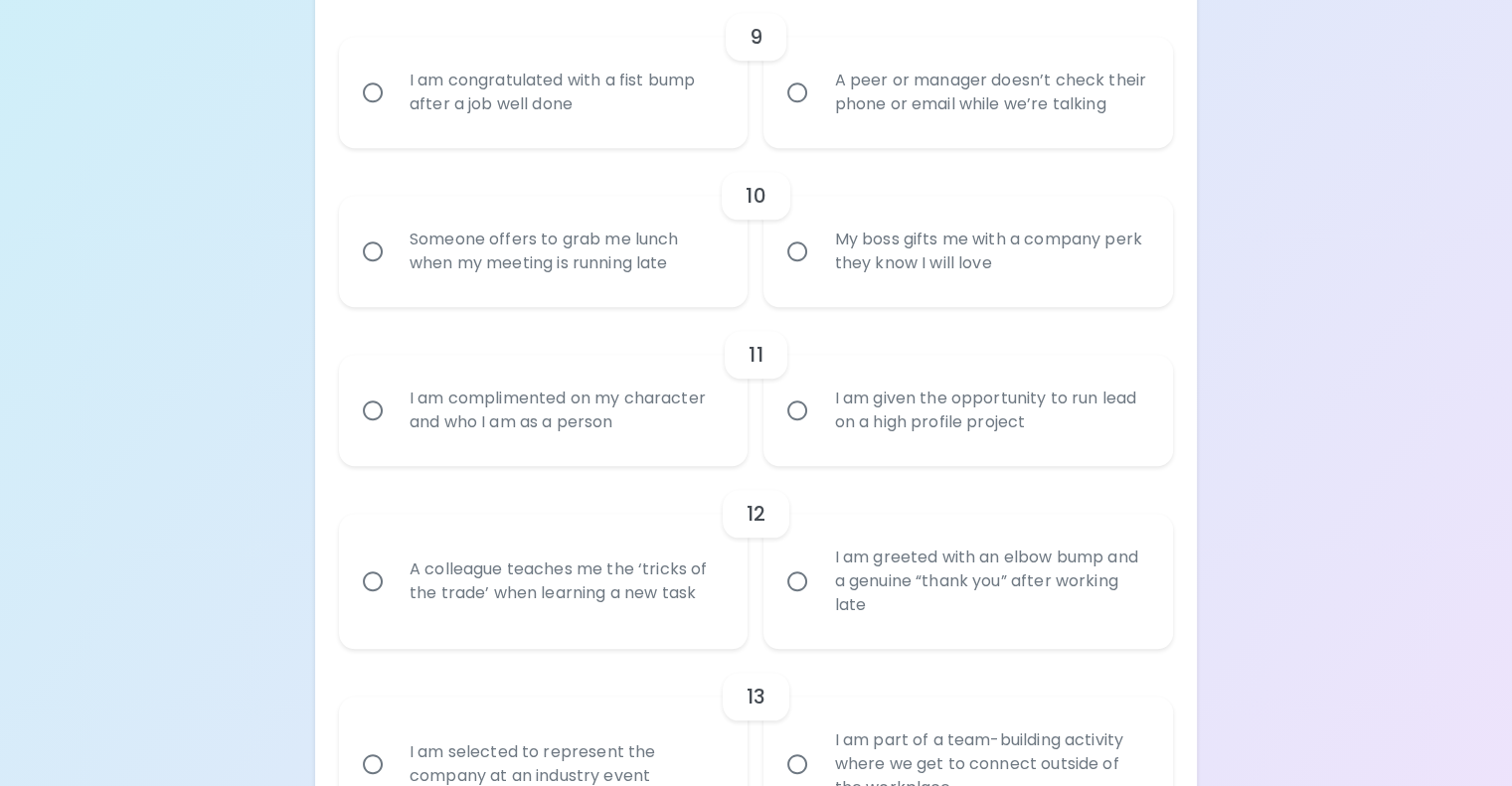 scroll, scrollTop: 1880, scrollLeft: 0, axis: vertical 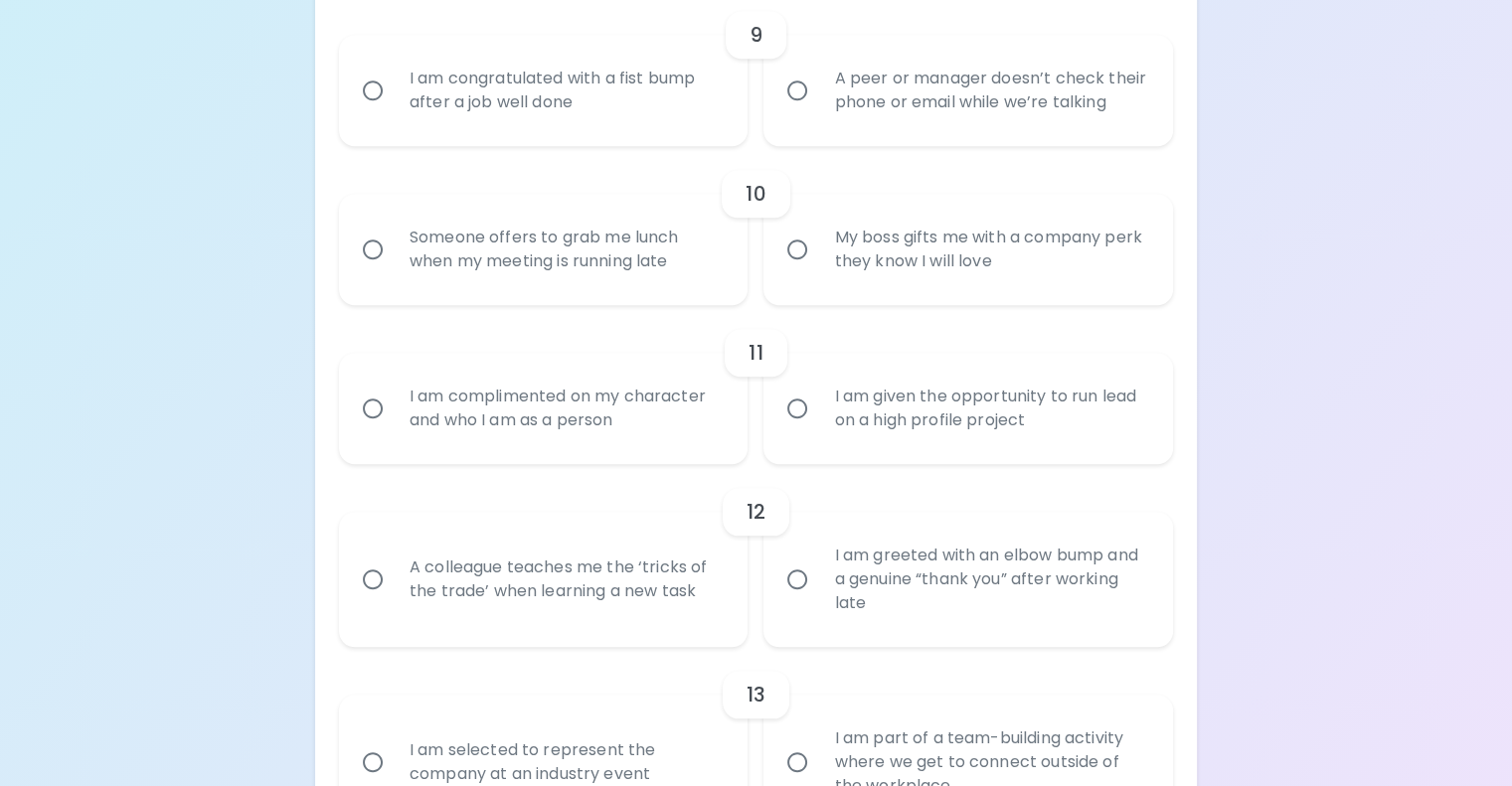 radio on "true" 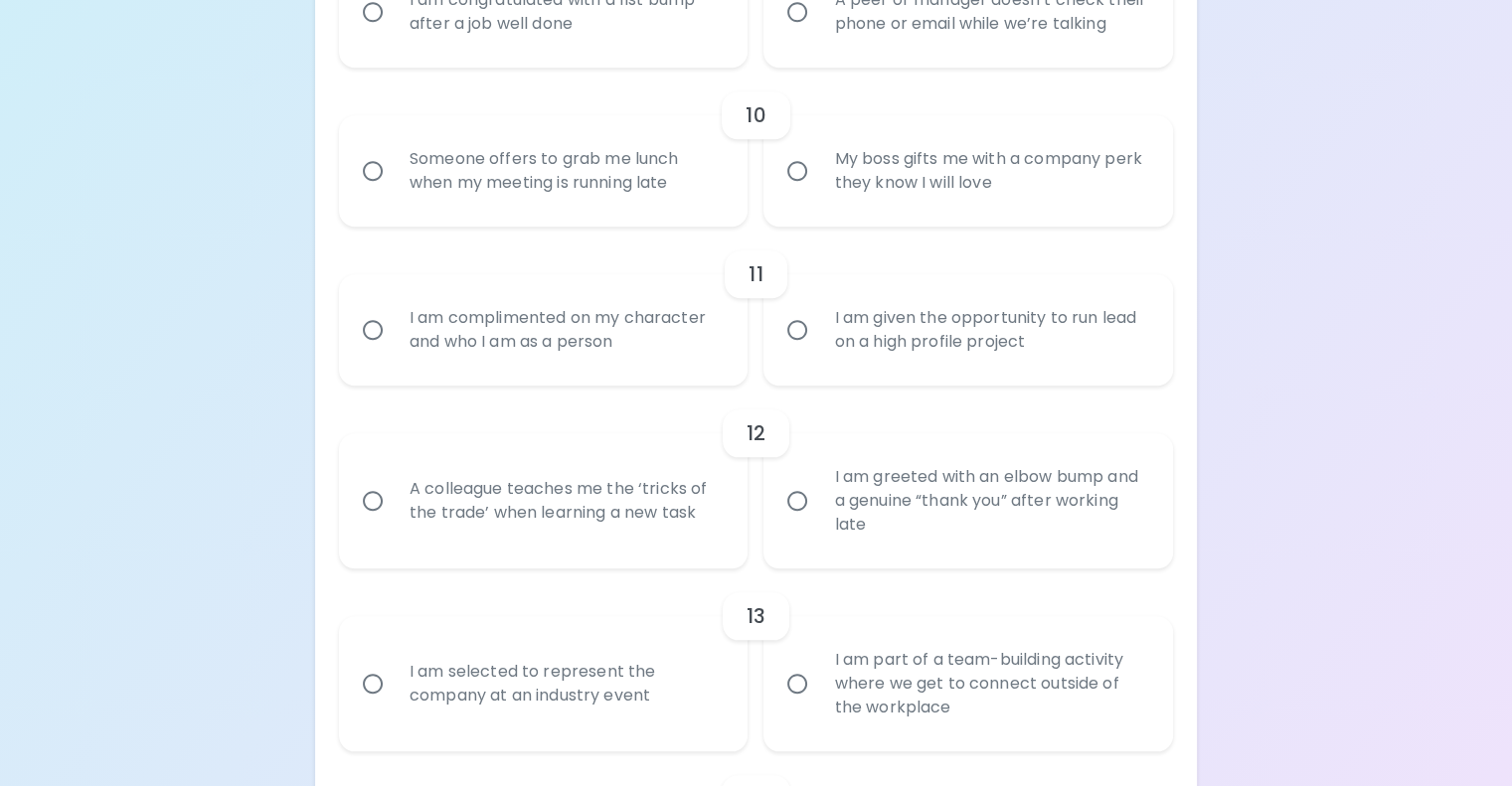 scroll, scrollTop: 2039, scrollLeft: 0, axis: vertical 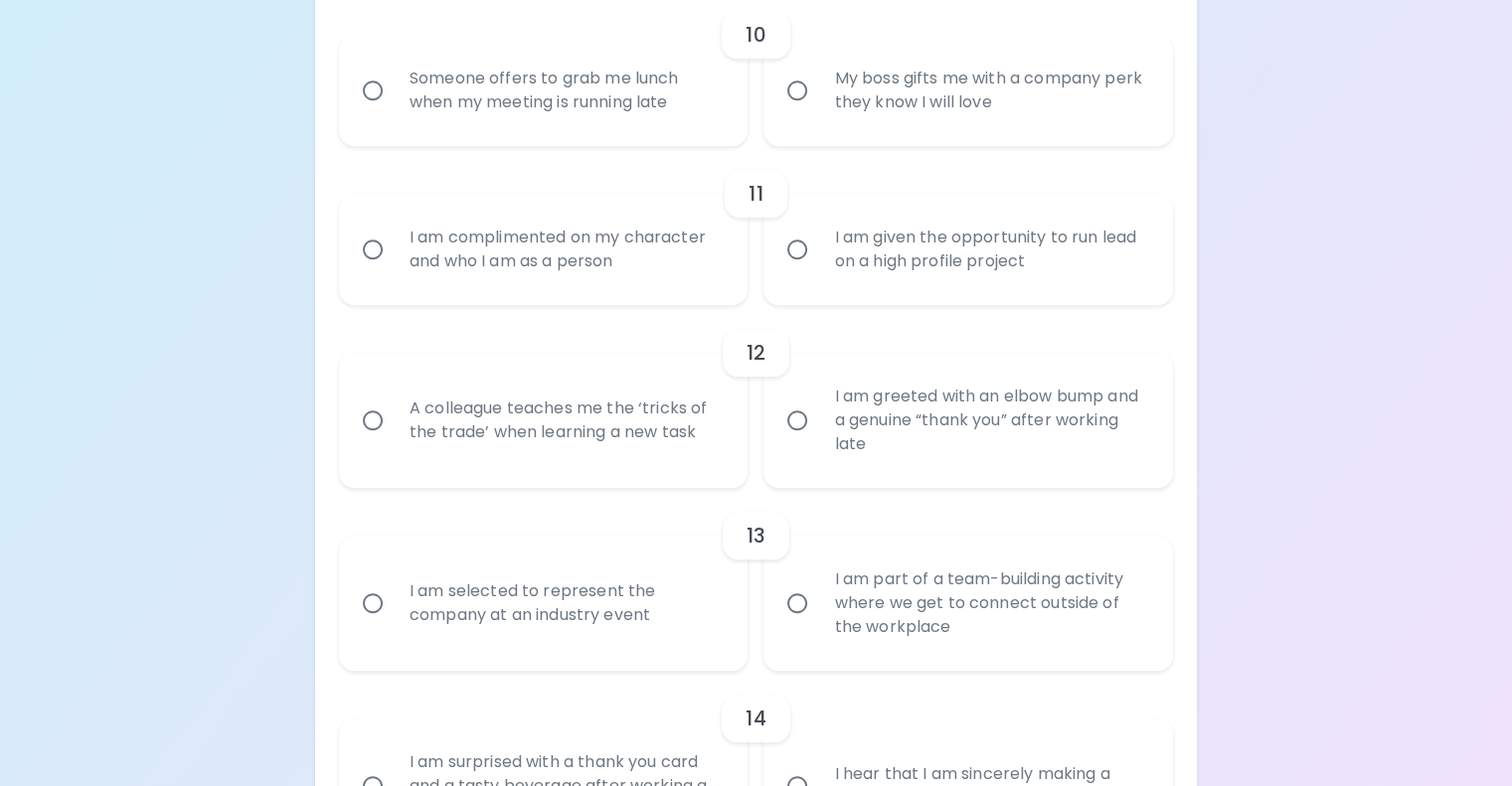 radio on "true" 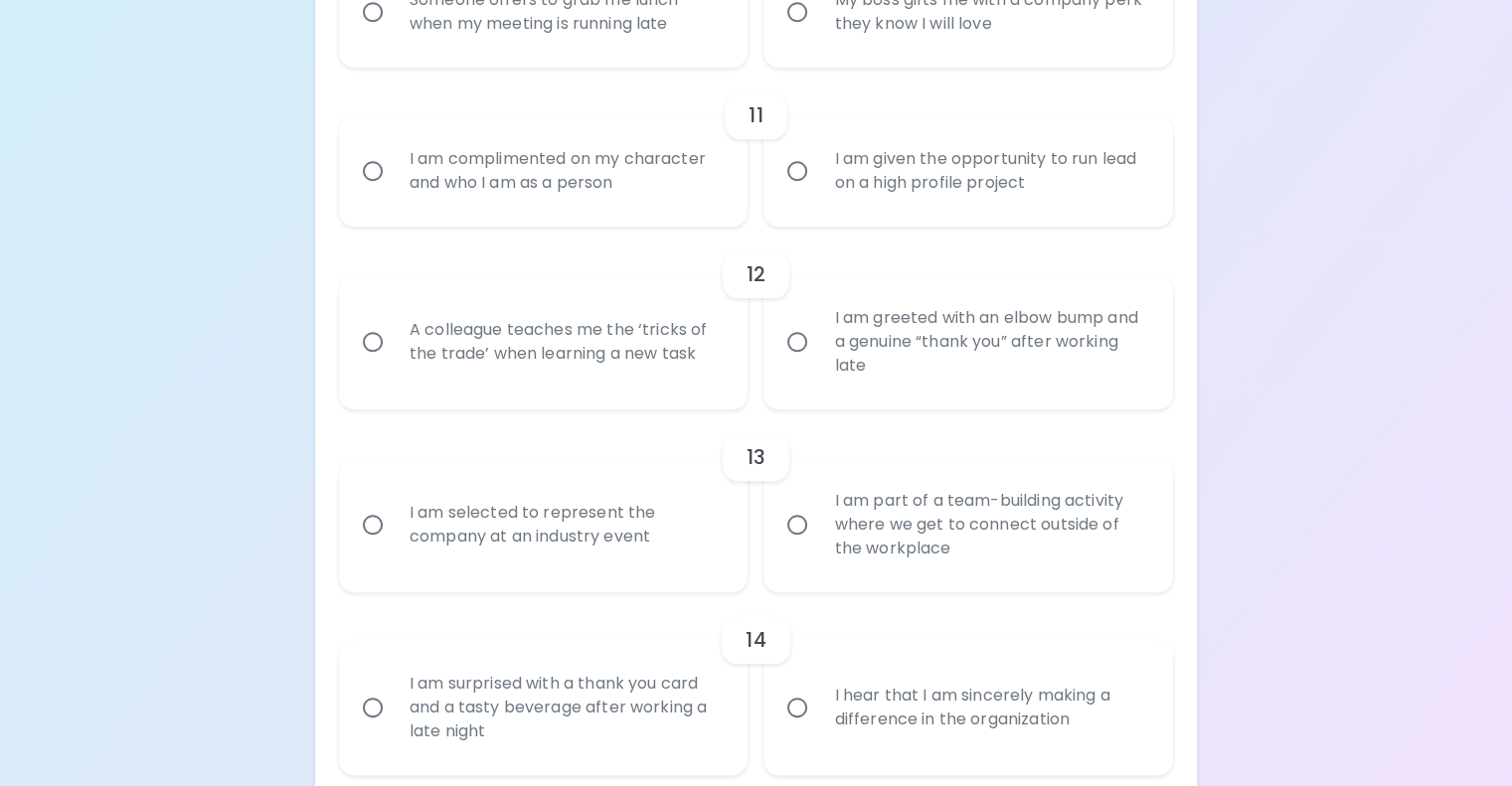 scroll, scrollTop: 2198, scrollLeft: 0, axis: vertical 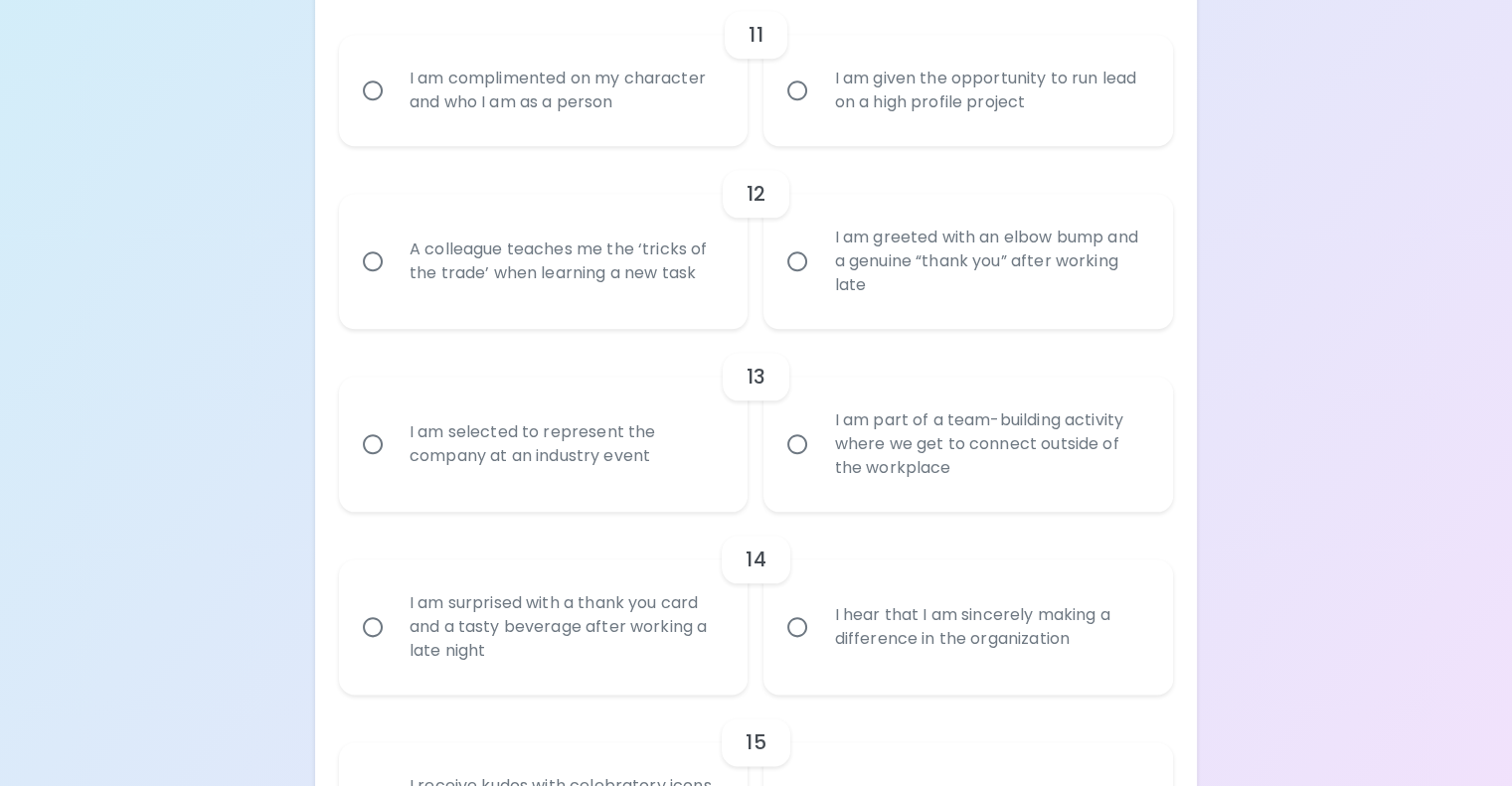 radio on "true" 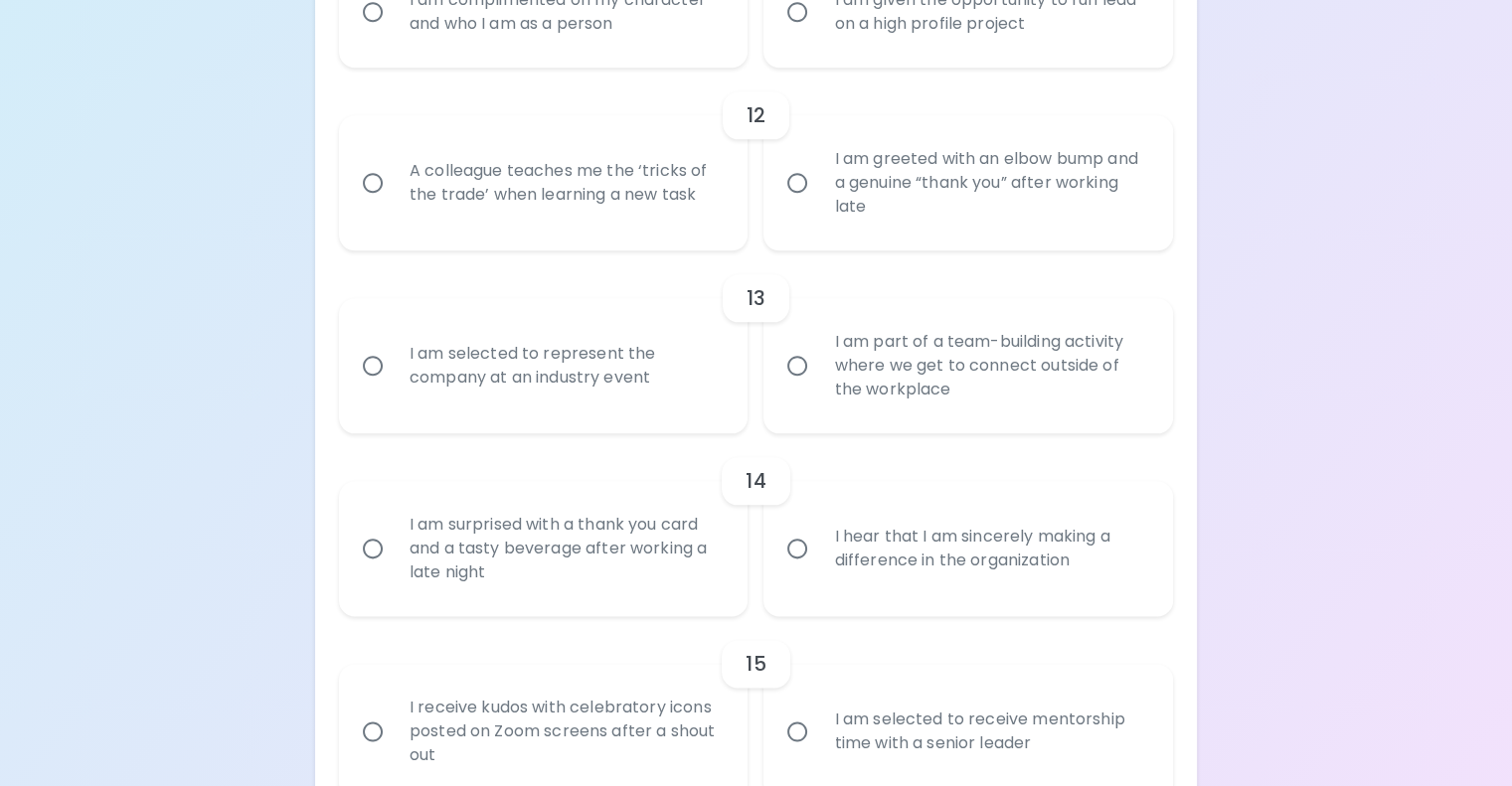 scroll, scrollTop: 2357, scrollLeft: 0, axis: vertical 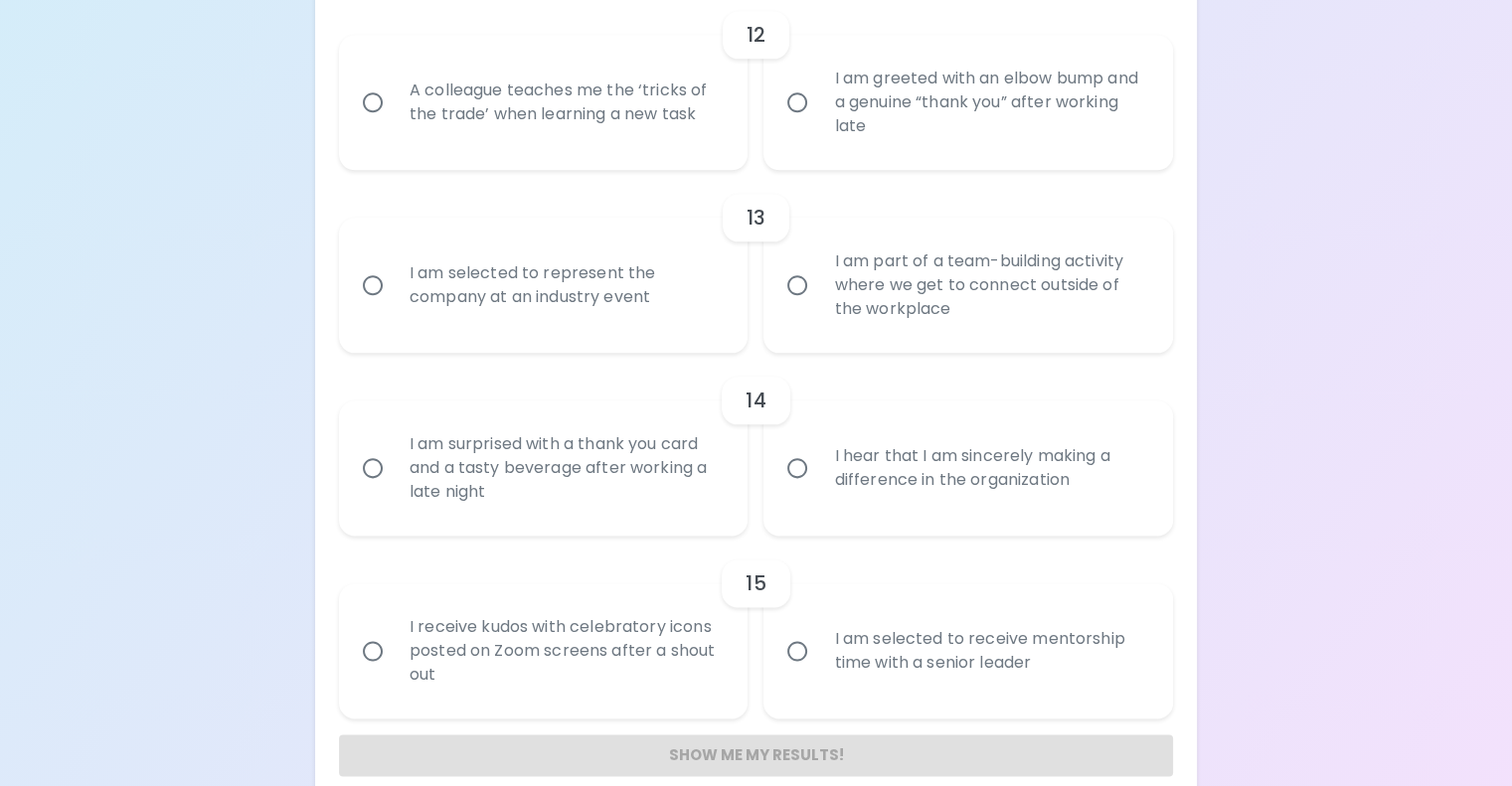 radio on "true" 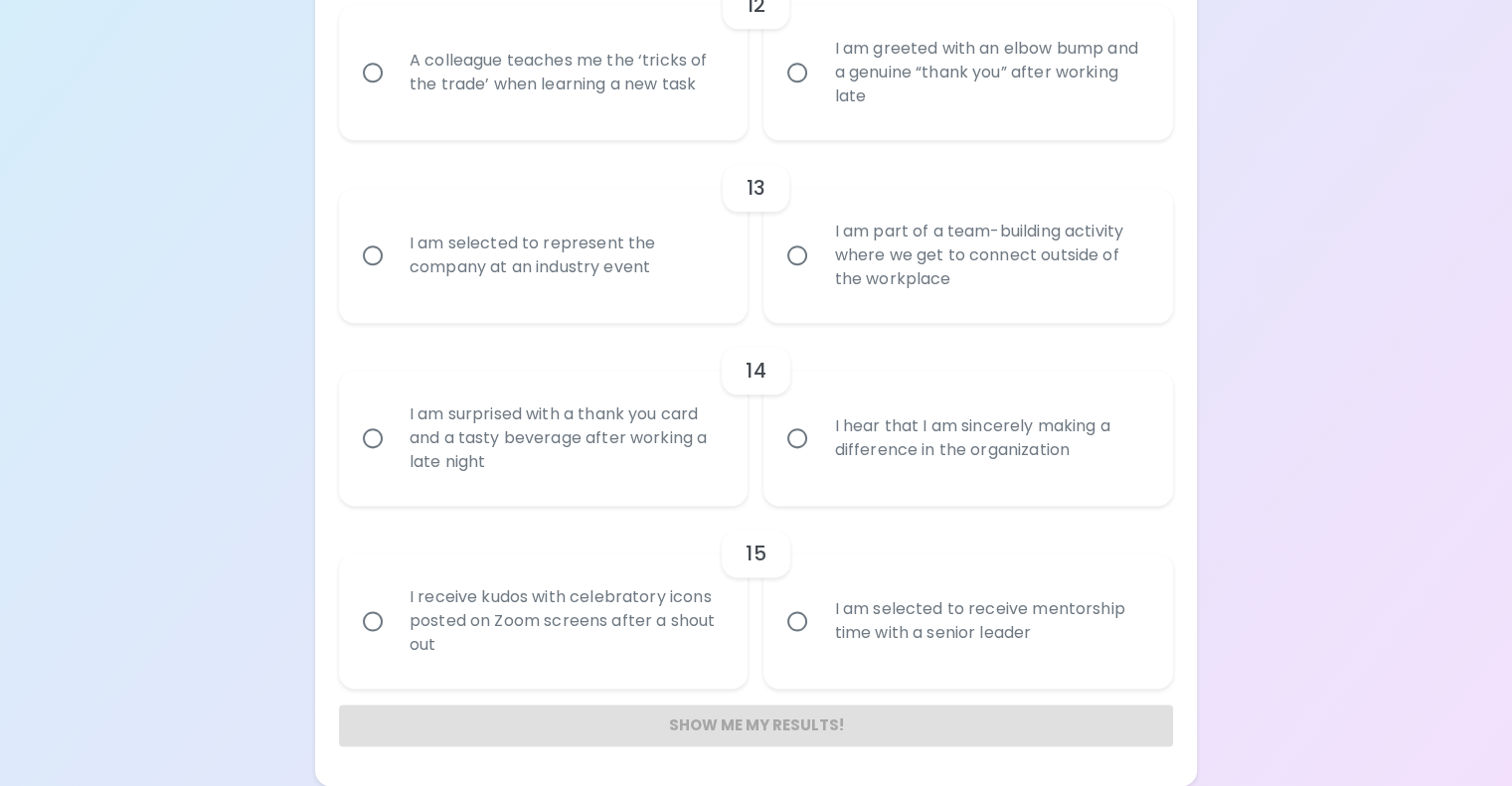 scroll, scrollTop: 2516, scrollLeft: 0, axis: vertical 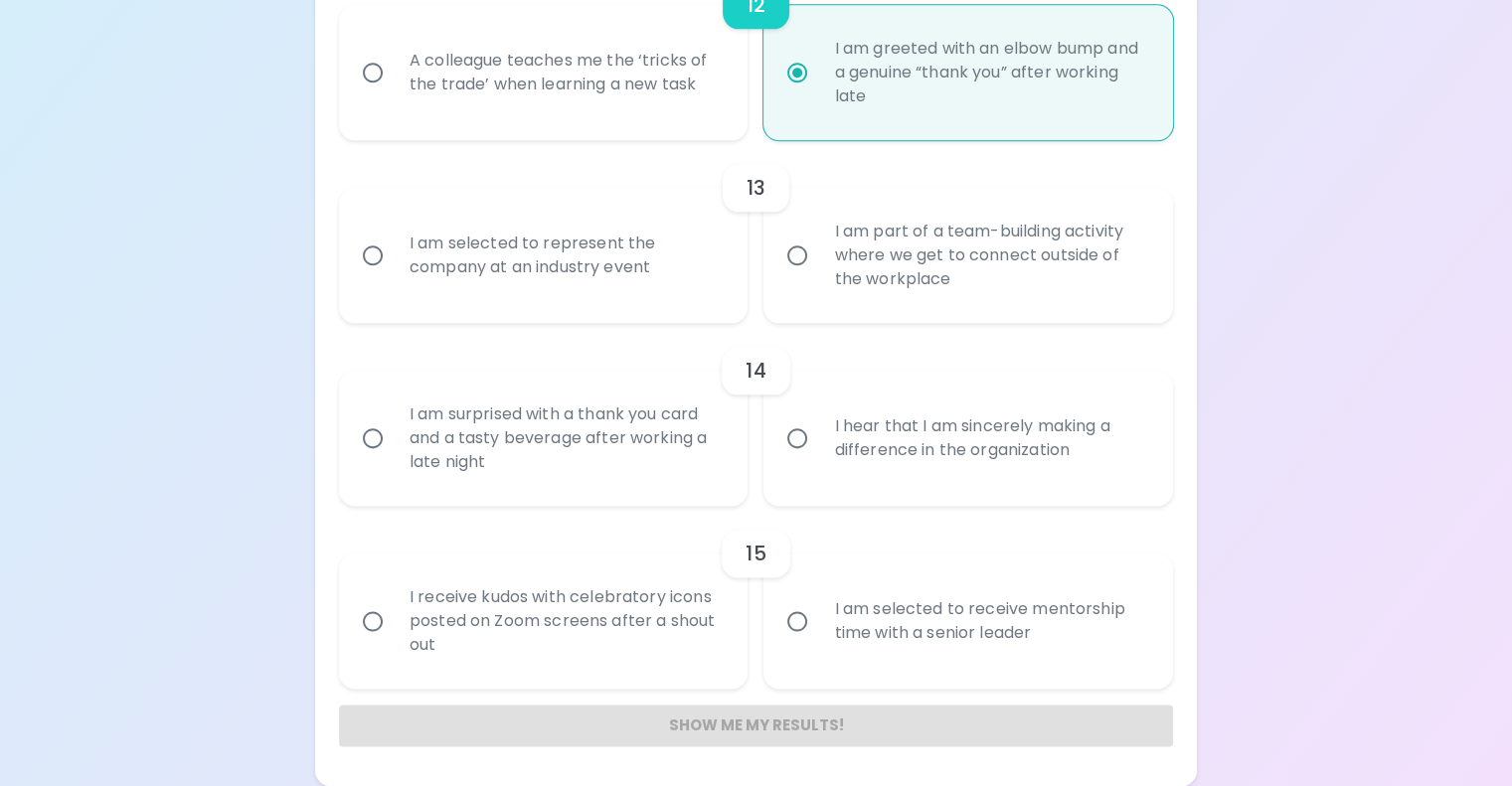 radio on "true" 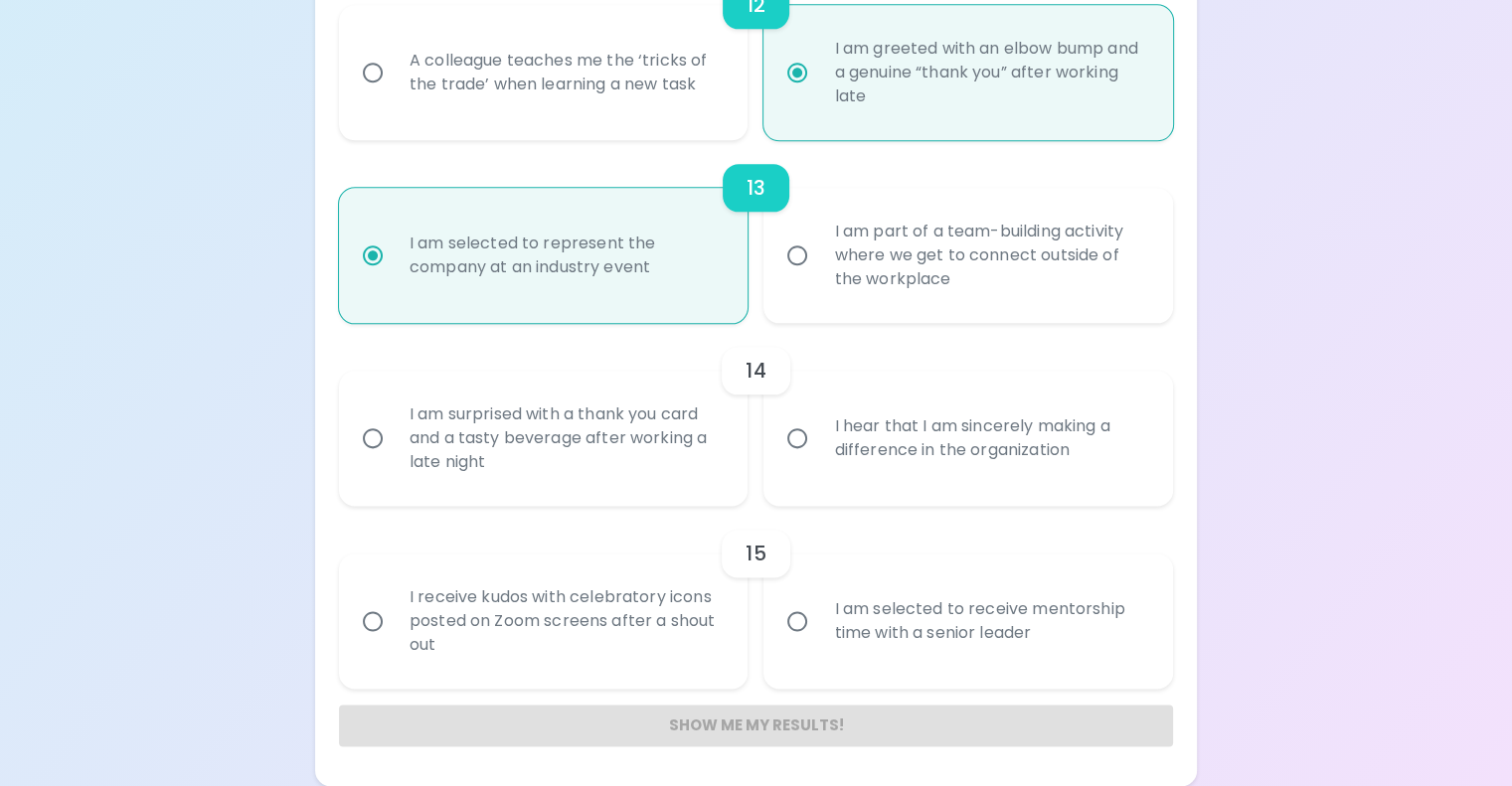 scroll, scrollTop: 2937, scrollLeft: 0, axis: vertical 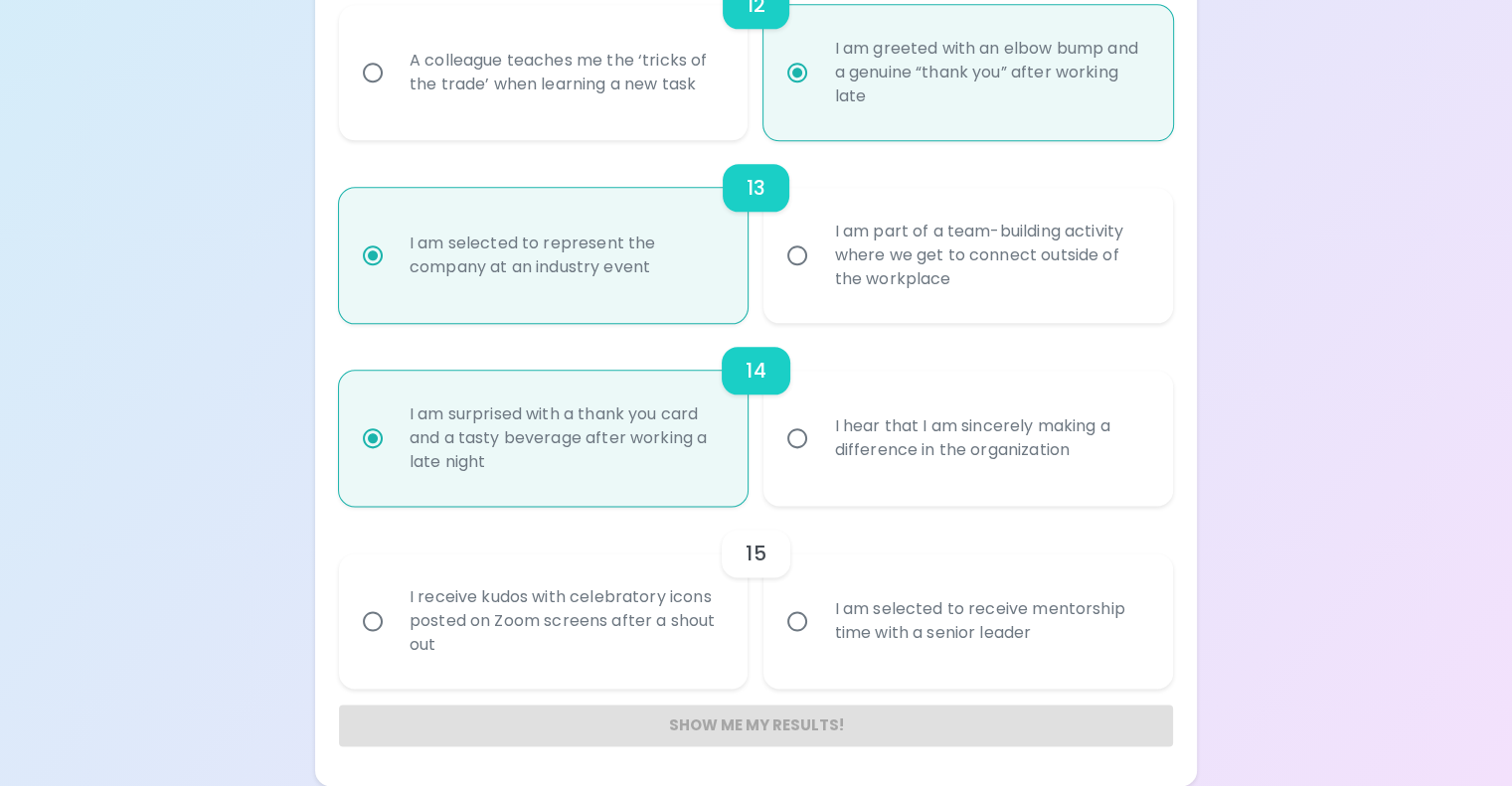 radio on "true" 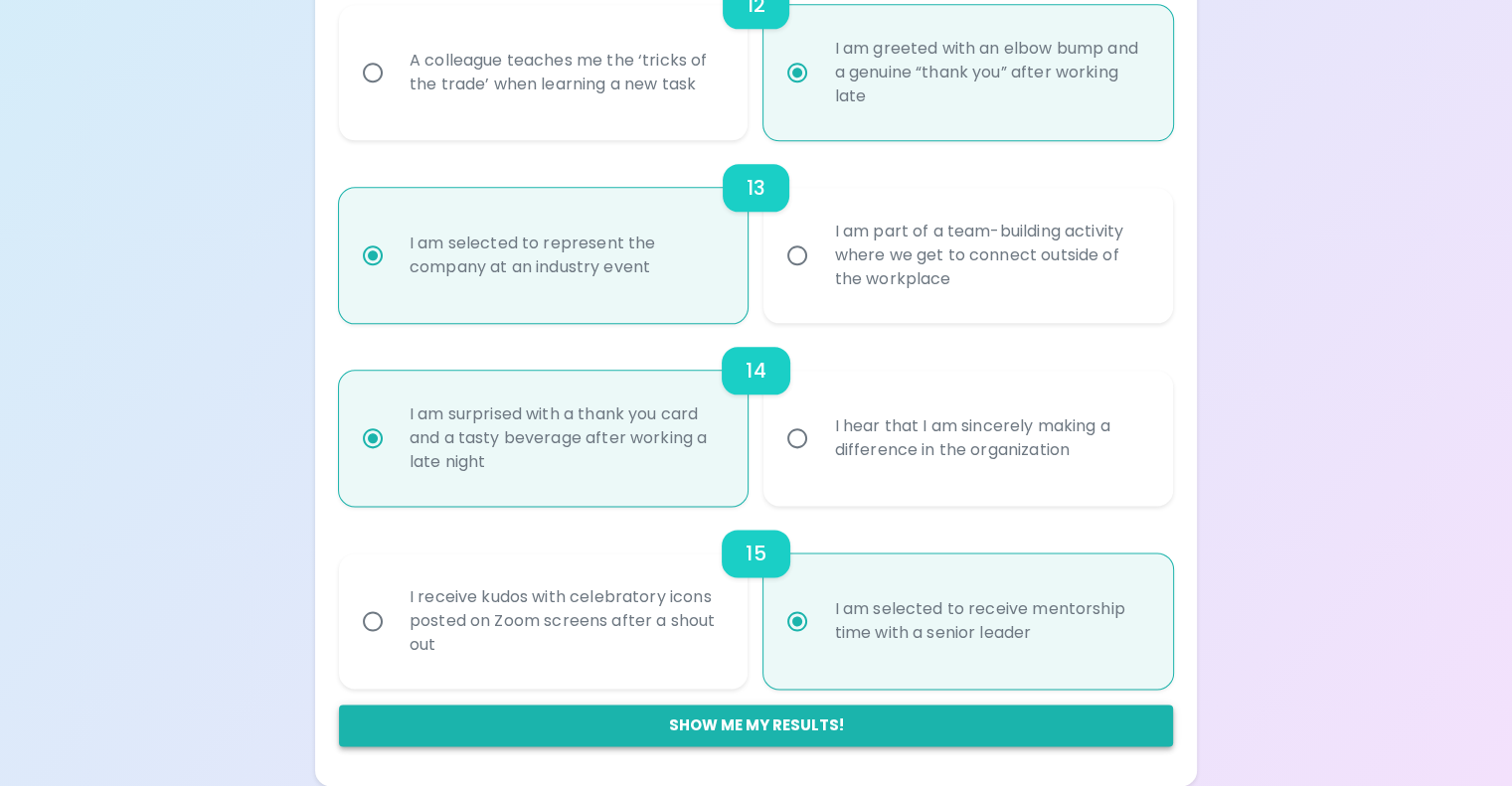 radio on "true" 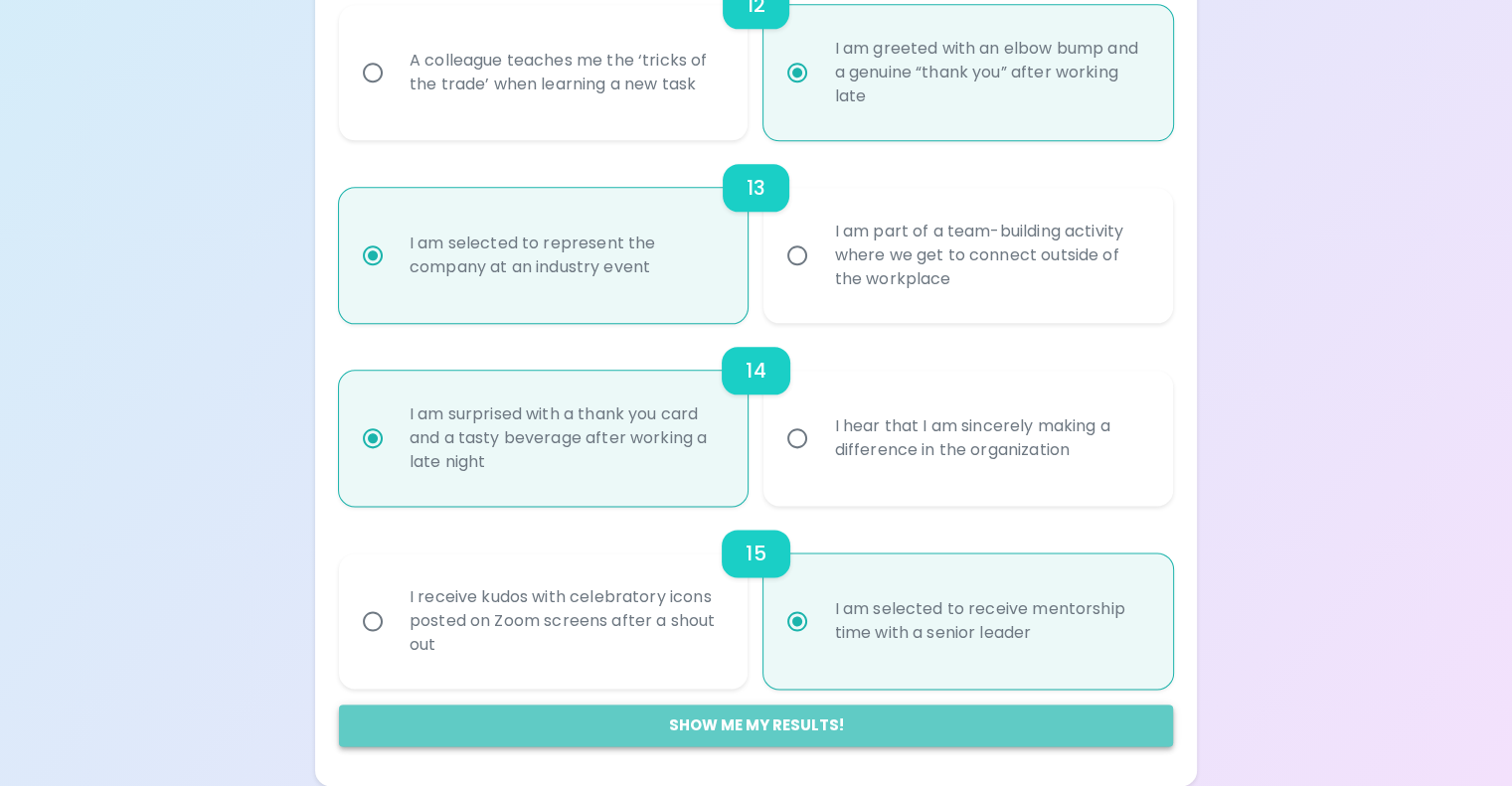 click on "Show me my results!" at bounding box center (756, 725) 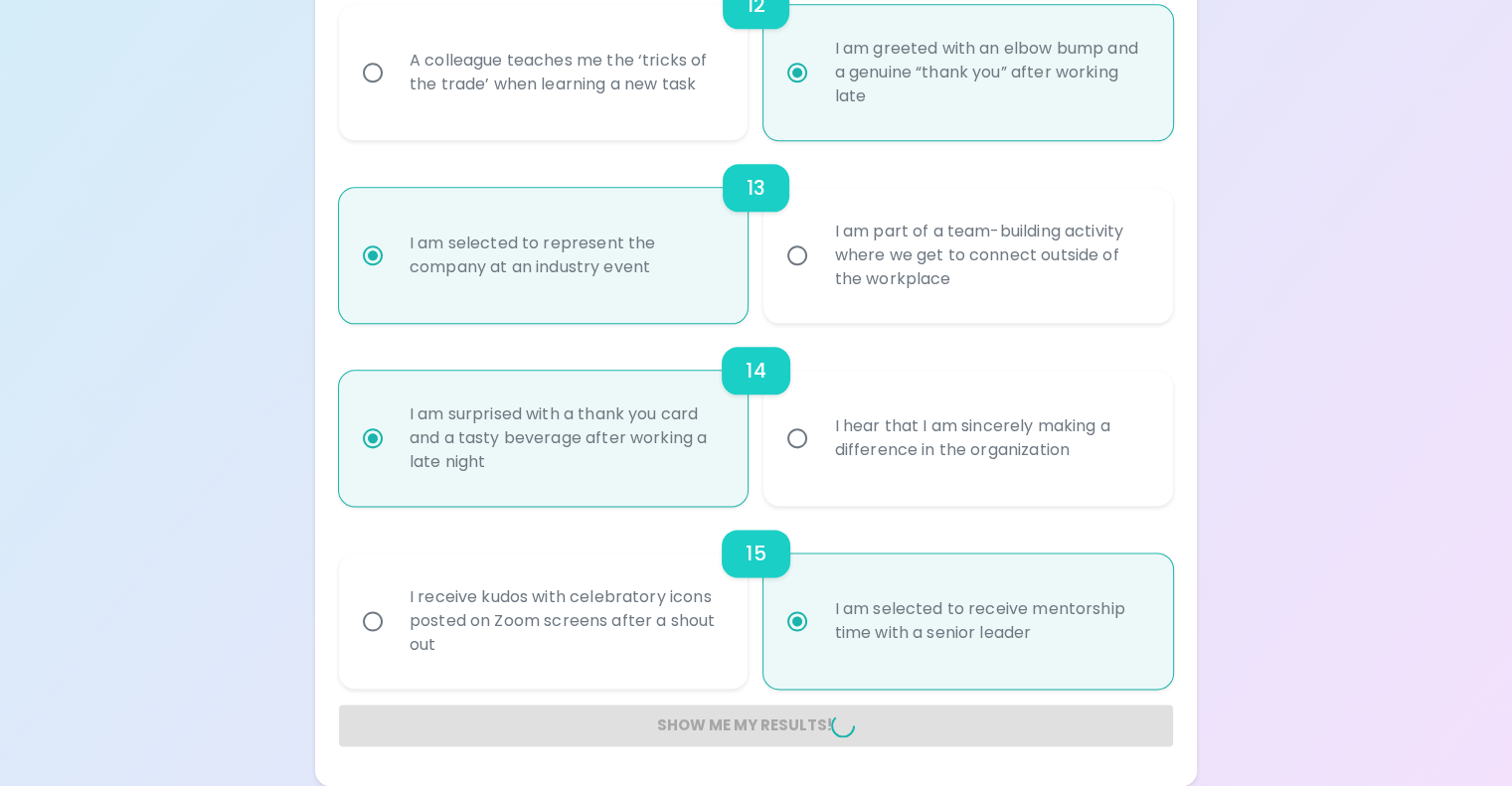 radio on "false" 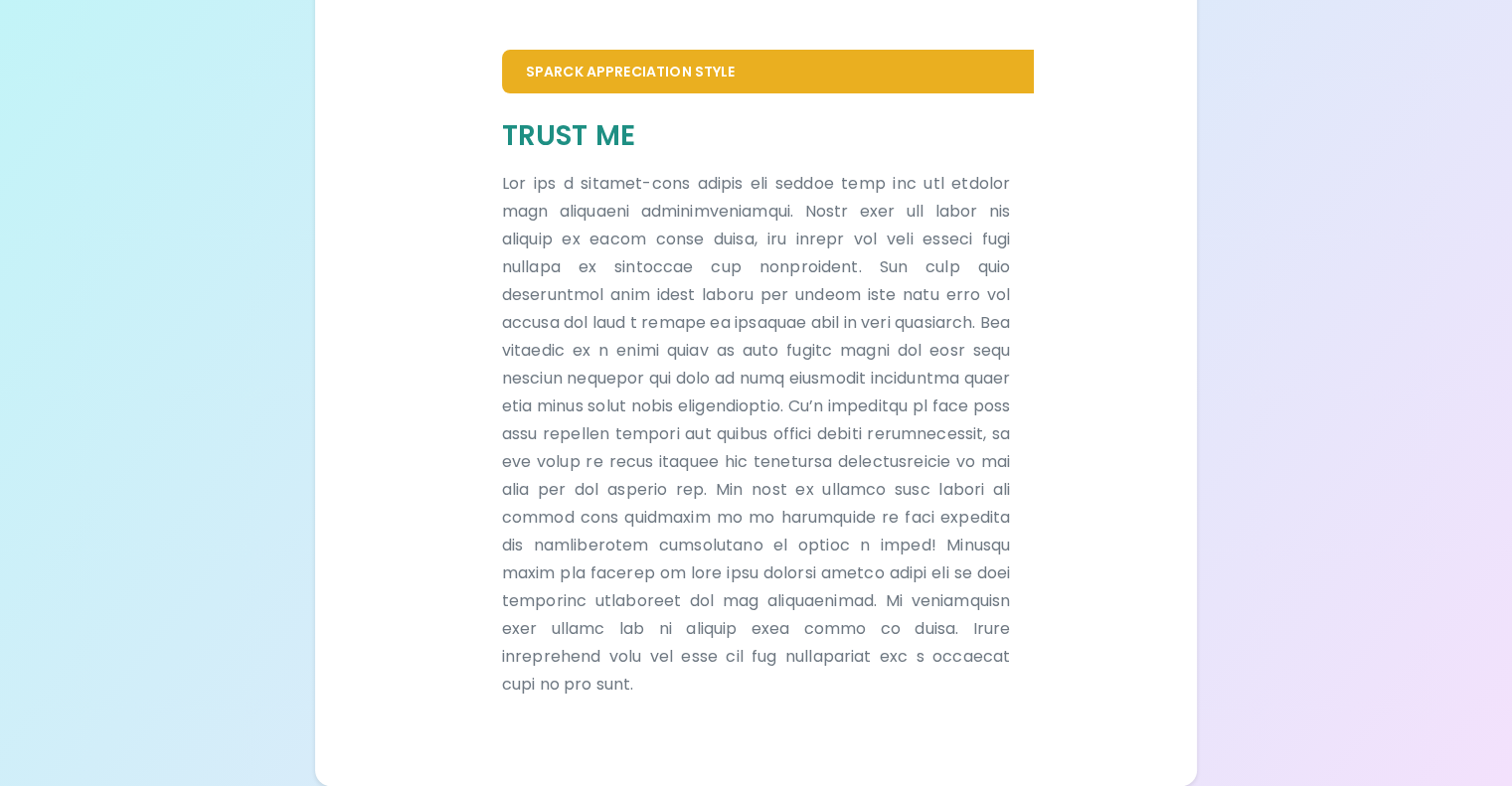 scroll, scrollTop: 497, scrollLeft: 0, axis: vertical 